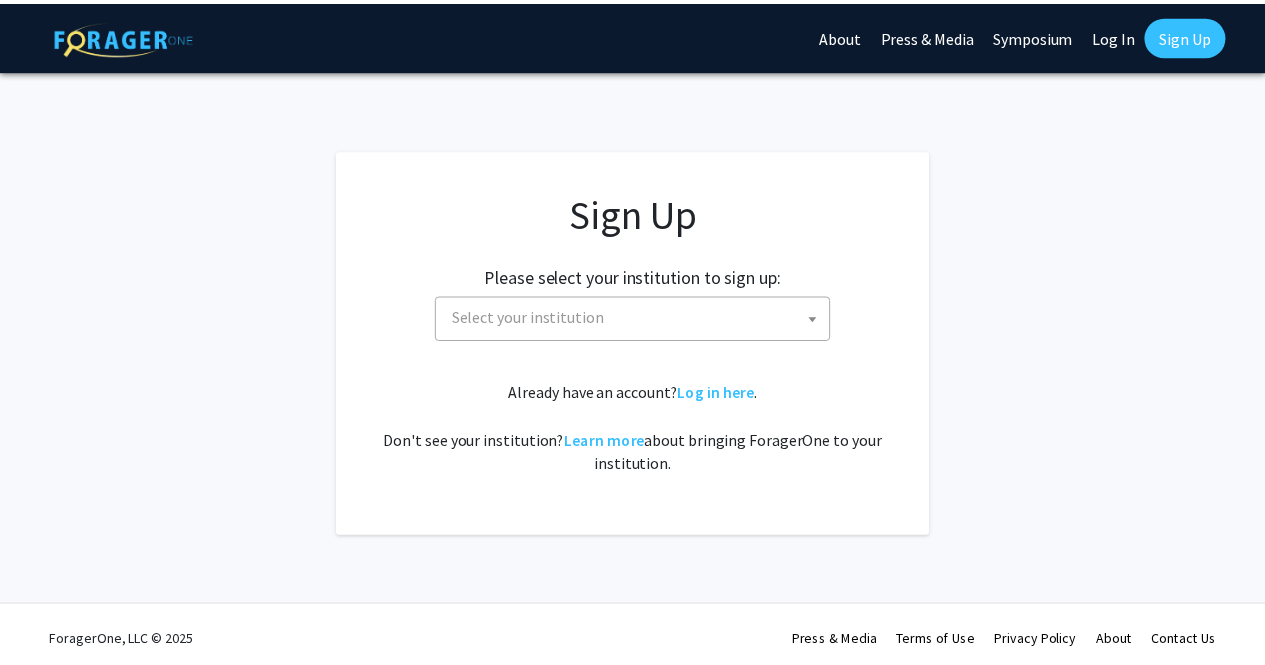 scroll, scrollTop: 0, scrollLeft: 0, axis: both 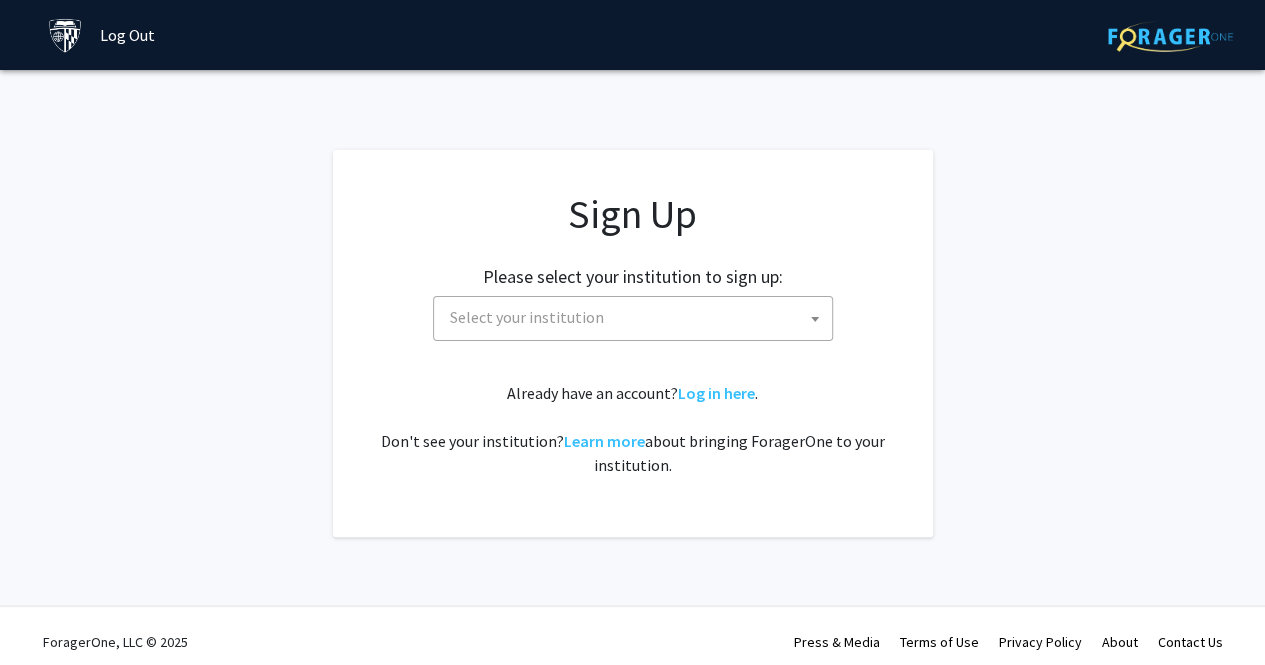 click on "Select your institution" at bounding box center (637, 317) 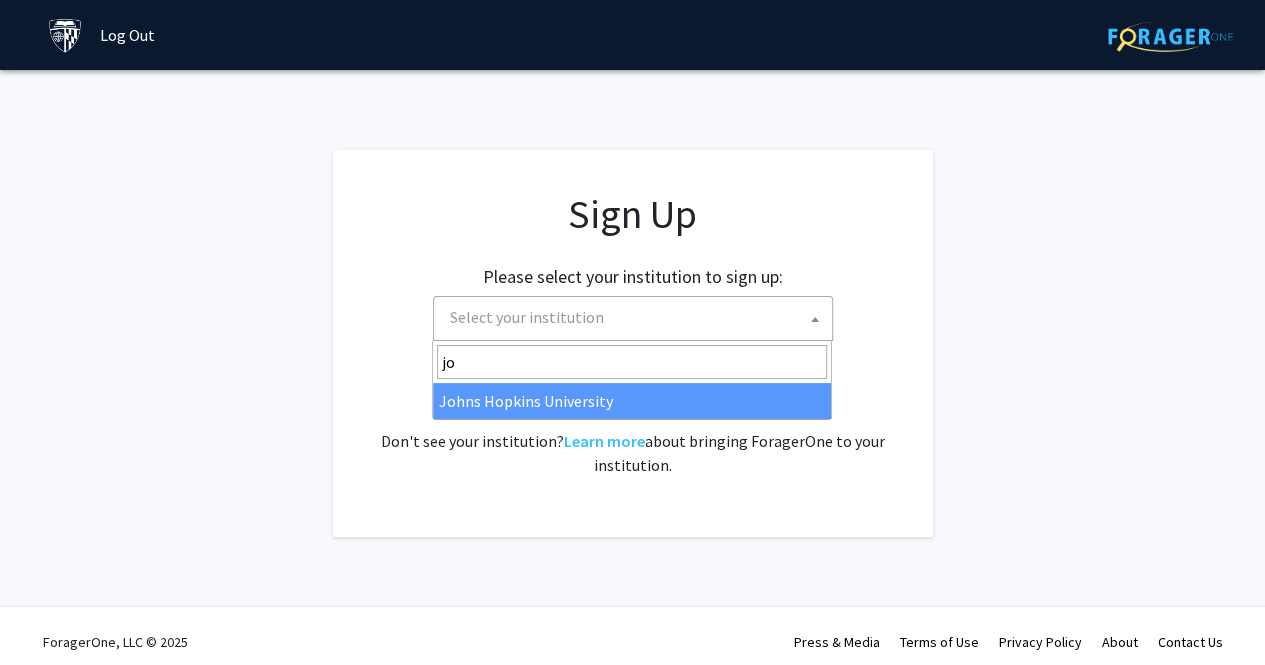 type on "joh" 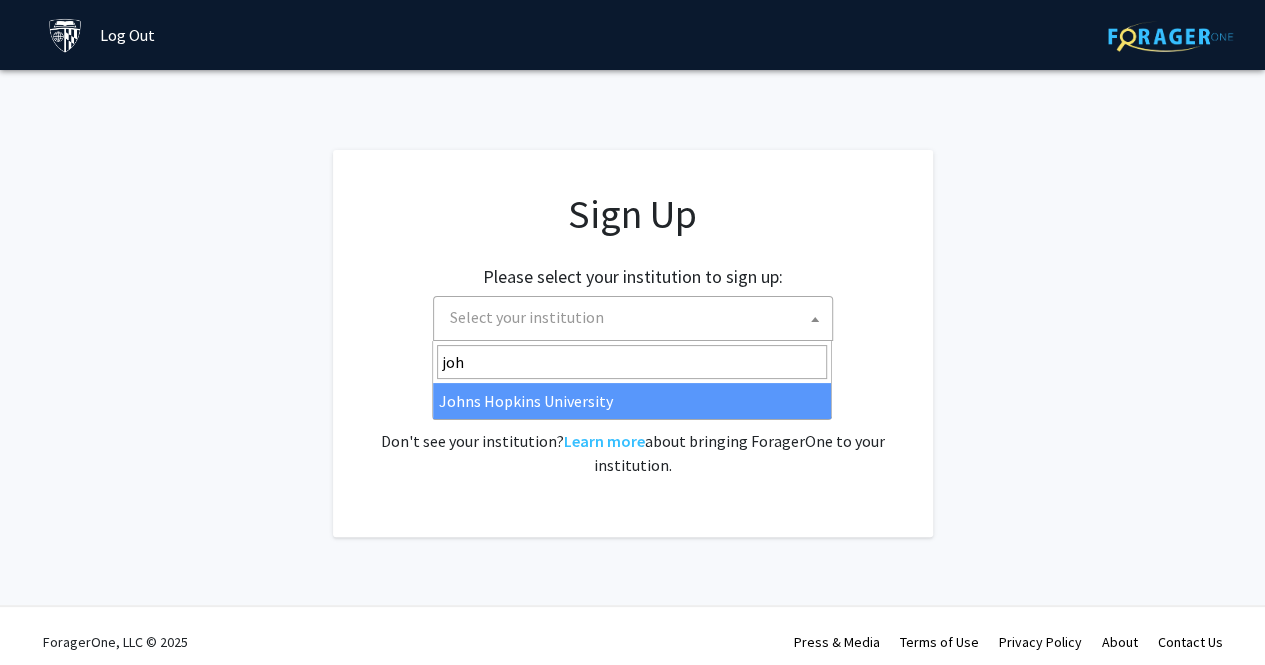 select on "1" 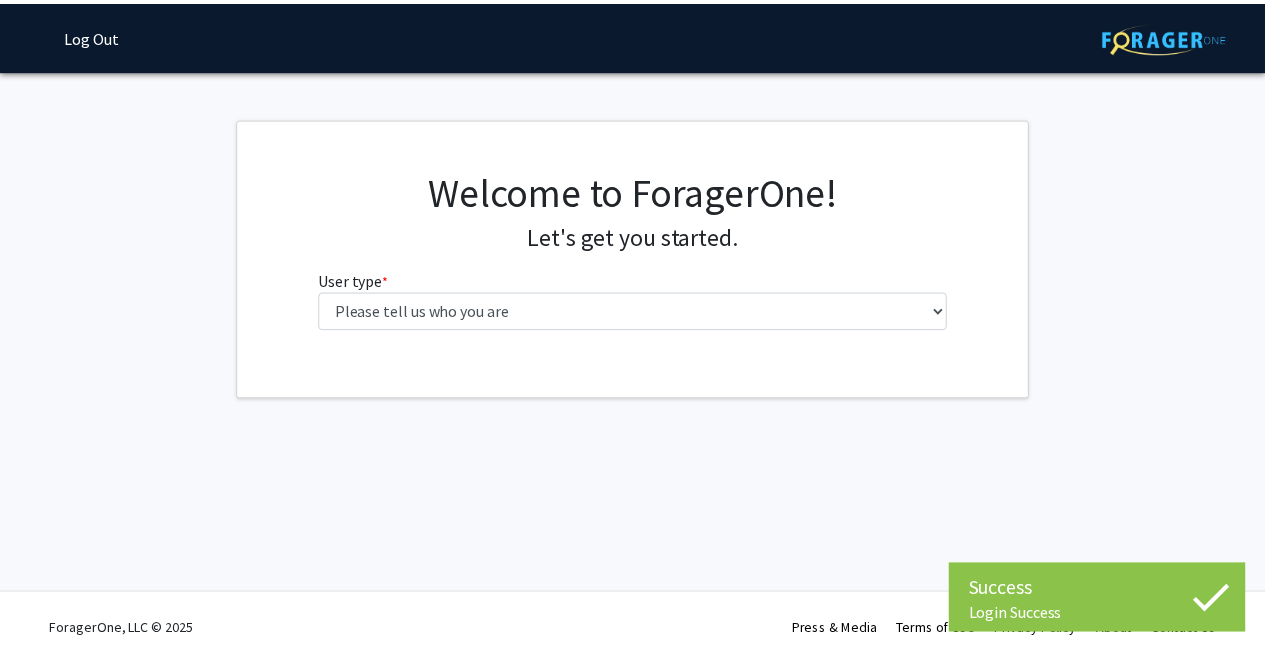 scroll, scrollTop: 0, scrollLeft: 0, axis: both 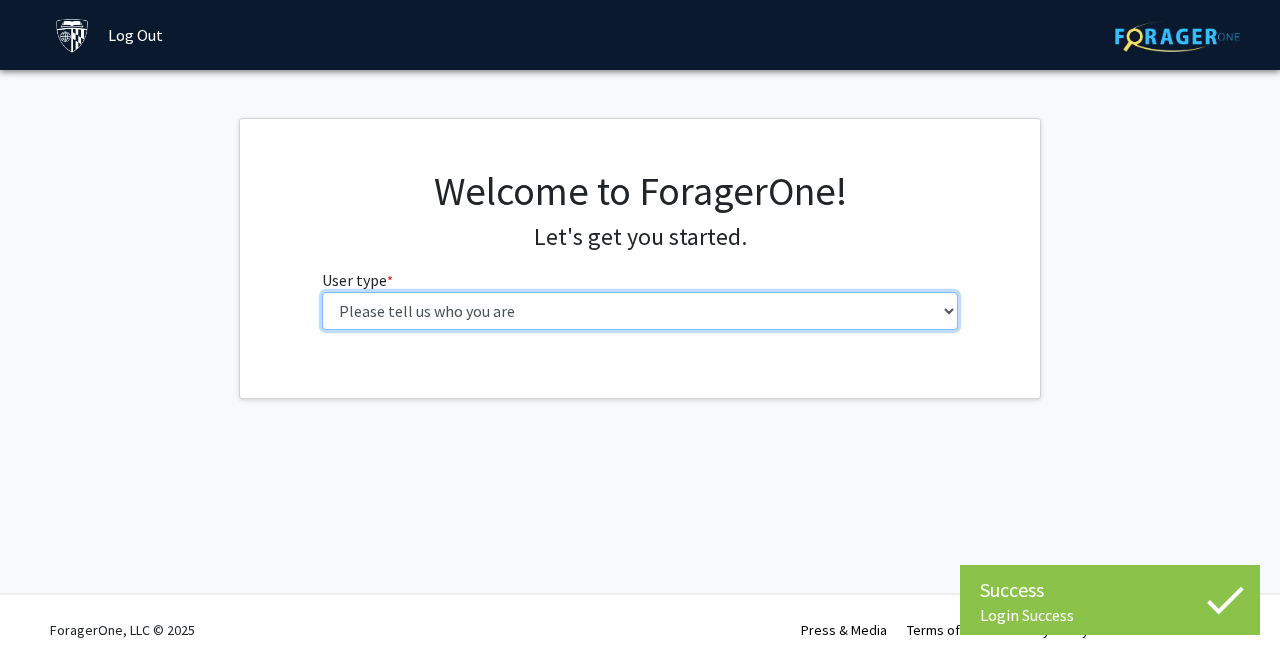 click on "Please tell us who you are  Undergraduate Student   Master's Student   Doctoral Candidate (PhD, MD, DMD, PharmD, etc.)   Postdoctoral Researcher / Research Staff / Medical Resident / Medical Fellow   Faculty   Administrative Staff" at bounding box center (640, 311) 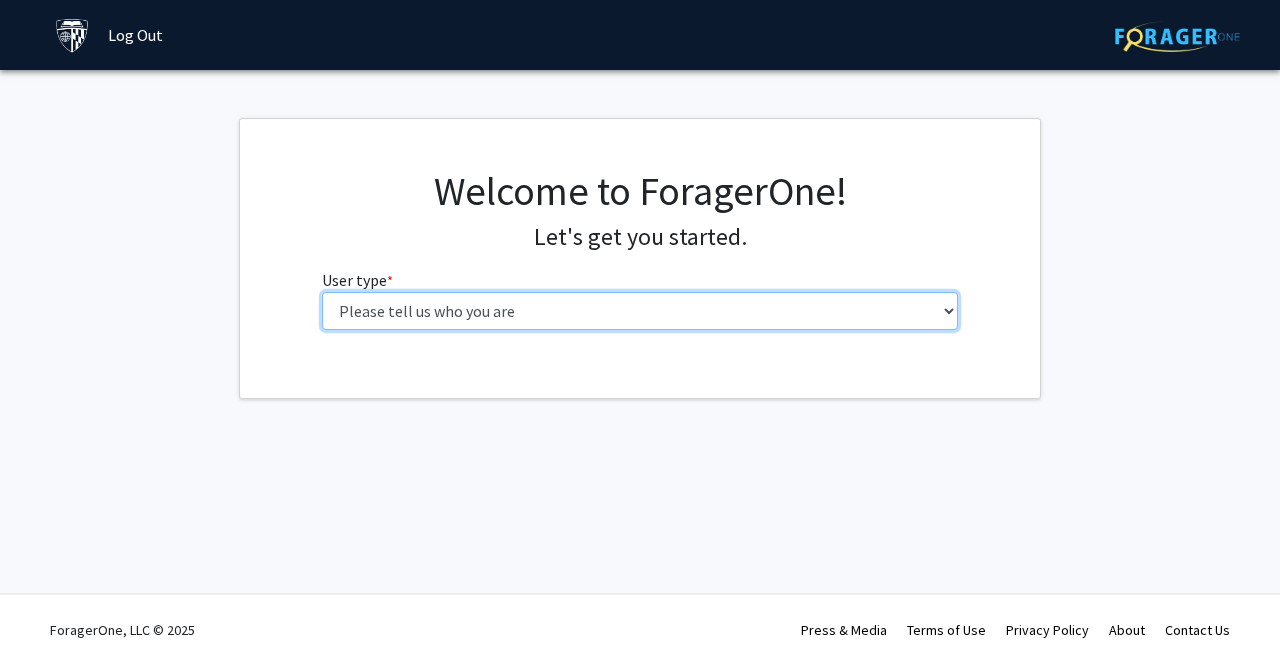 select on "3: doc" 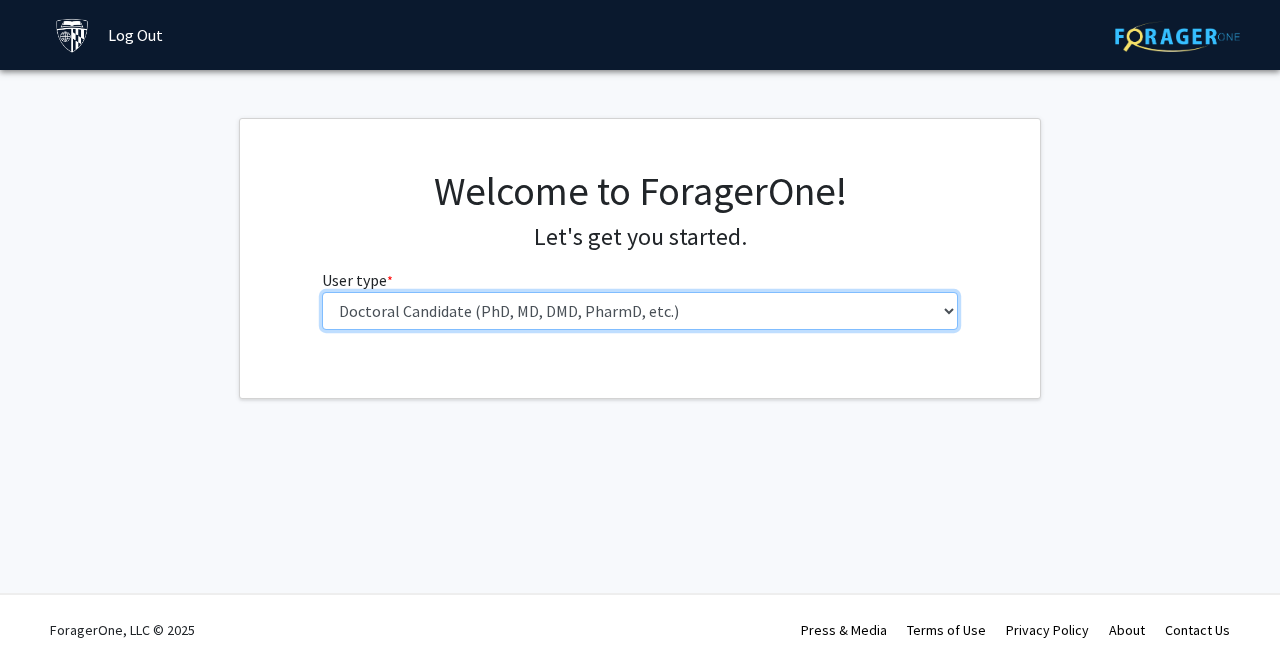click on "Please tell us who you are  Undergraduate Student   Master's Student   Doctoral Candidate (PhD, MD, DMD, PharmD, etc.)   Postdoctoral Researcher / Research Staff / Medical Resident / Medical Fellow   Faculty   Administrative Staff" at bounding box center (640, 311) 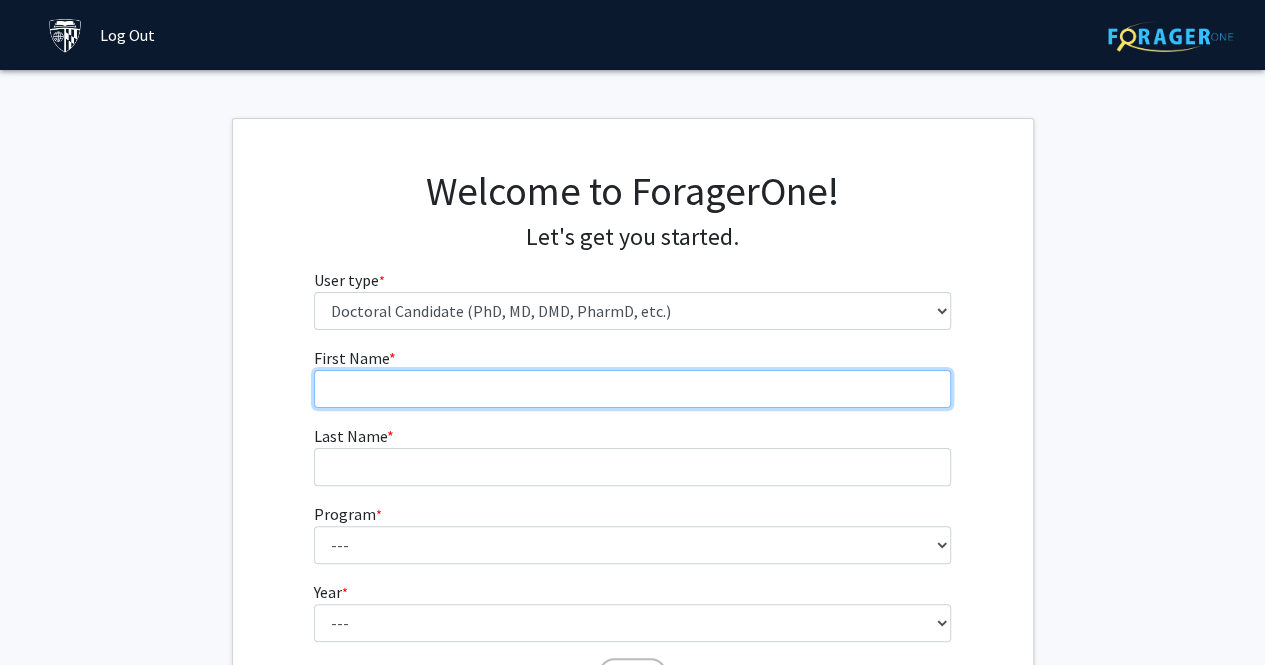 click on "First Name * required" at bounding box center [632, 389] 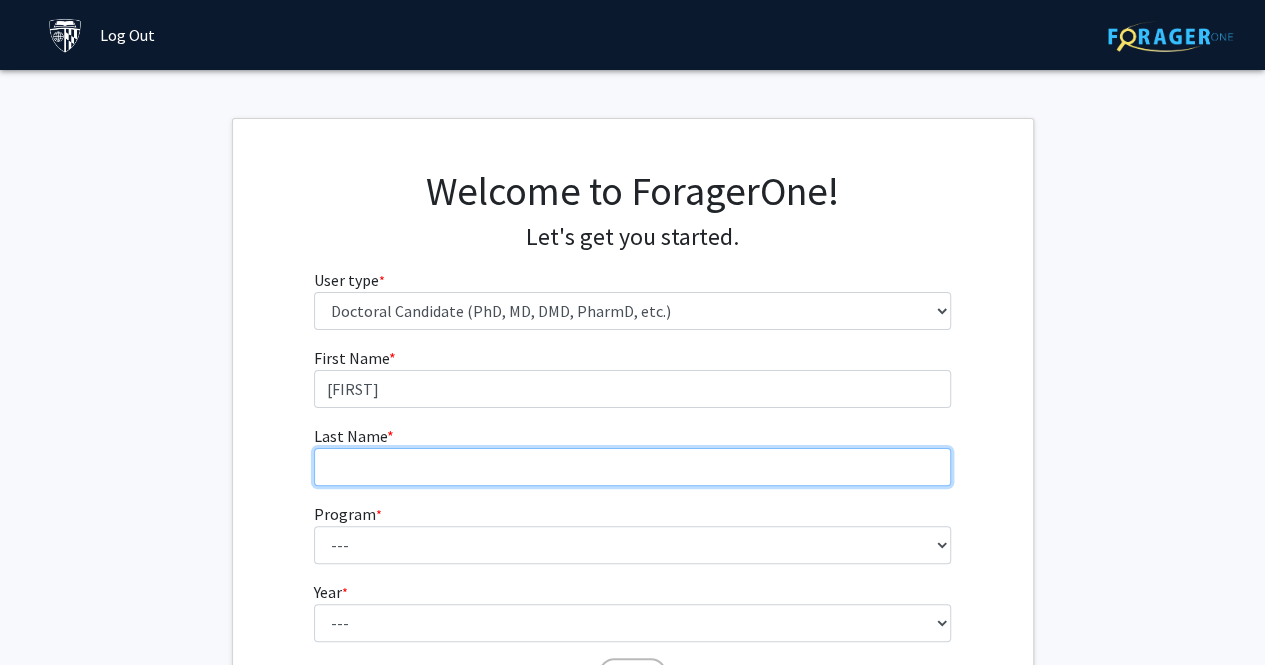type on "[LAST]" 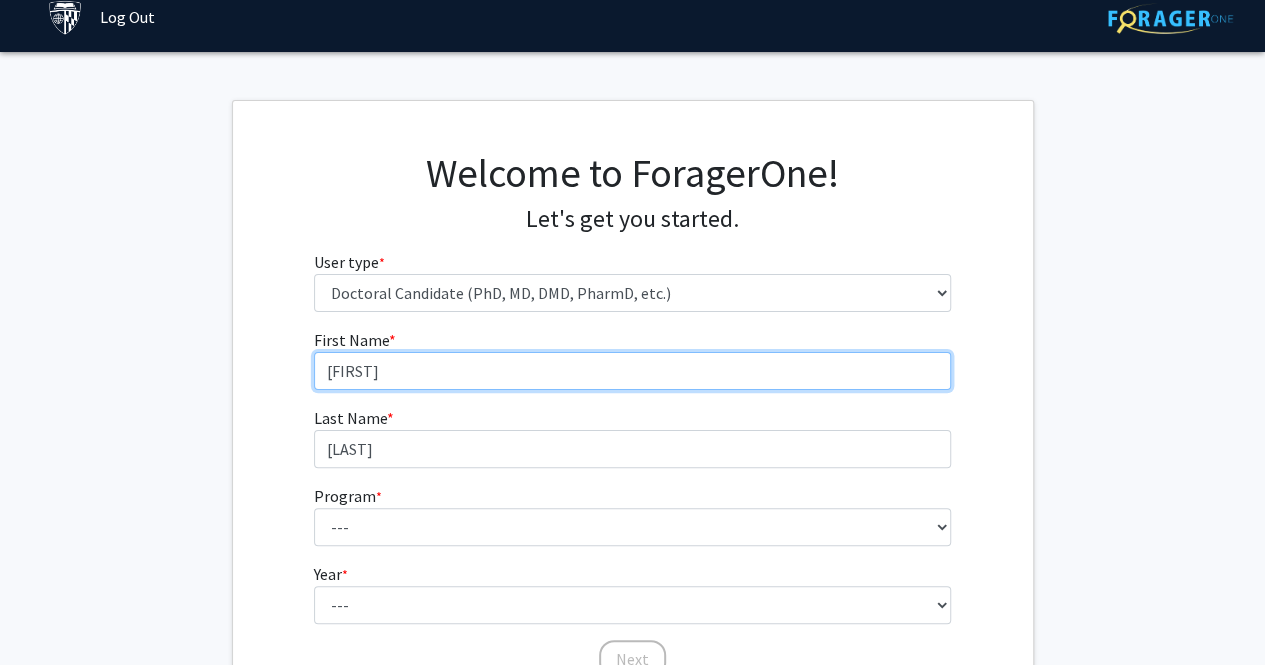 scroll, scrollTop: 106, scrollLeft: 0, axis: vertical 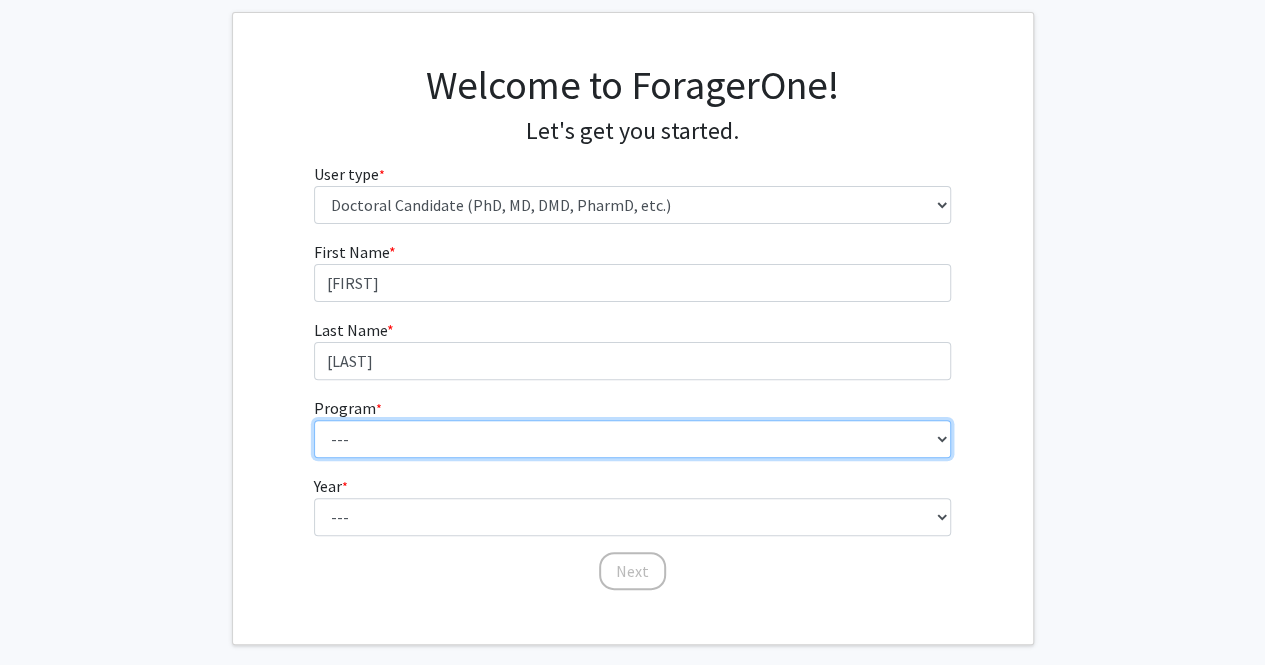 click on "---  Adult-Gerontological Acute Care Nurse Practitioner   Adult-Gerontological Critical Care Clinical Nurse Specialist   Adult-Gerontological Health Clinical Nurse Specialist   Adult-Gerontological Primary Care Nurse Practitioner   Anthropology   Applied Mathematics and Statistics   Biochemistry and Molecular Biology   Biochemistry, Cellular and Molecular Biology   Biological Chemistry   Biomedical Engineering   Biostatistics   Cellular and Molecular Medicine   Cellular and Molecular Physiology   Cellular, Molecular, Developmental Biology and Biophysics   Chemical and Biomolecular Engineering   Chemistry   Civil Engineering   Classics   Cognitive Science   Composition   Computer Science   Doctor of Medicine   Doctor of Nursing Practice   Doctor of Public Health   Earth and Planetary Sciences   Economics   Education   Electrical and Computer Engineering   Engineering   English   Environmental Health   Epidemiology   Family Primary Care Nurse Practitioner   Functional Anatomy and Evolution   Guitar   History" at bounding box center [632, 439] 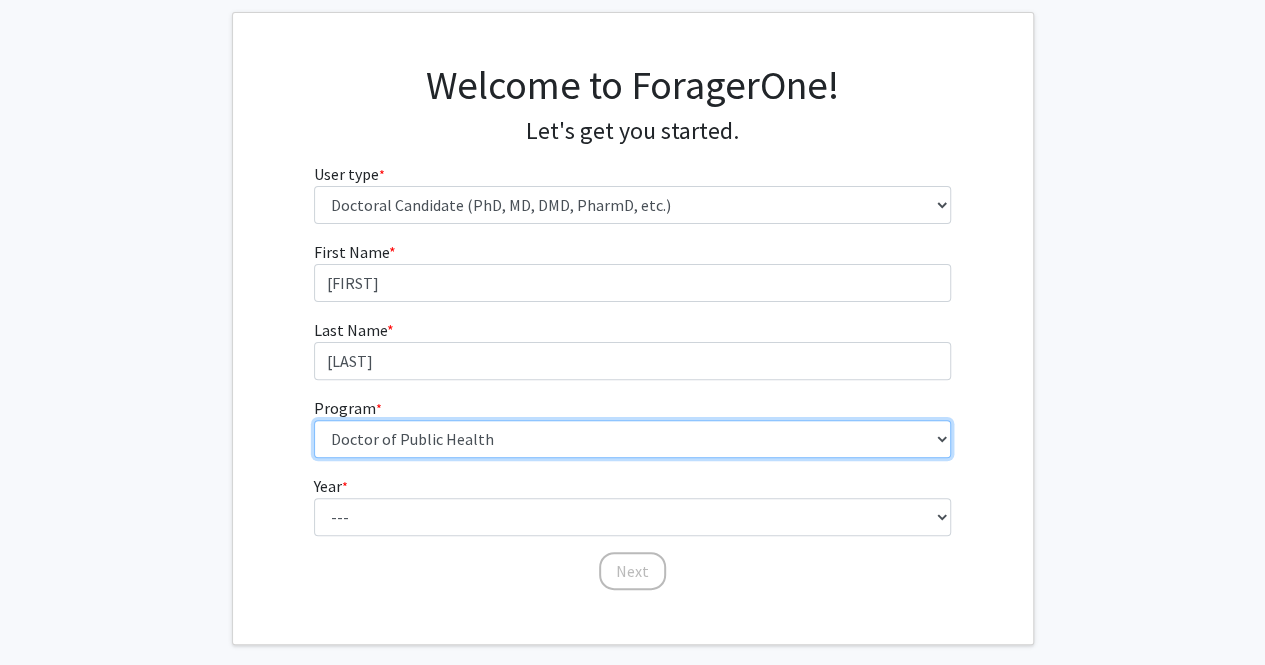 click on "---  Adult-Gerontological Acute Care Nurse Practitioner   Adult-Gerontological Critical Care Clinical Nurse Specialist   Adult-Gerontological Health Clinical Nurse Specialist   Adult-Gerontological Primary Care Nurse Practitioner   Anthropology   Applied Mathematics and Statistics   Biochemistry and Molecular Biology   Biochemistry, Cellular and Molecular Biology   Biological Chemistry   Biomedical Engineering   Biostatistics   Cellular and Molecular Medicine   Cellular and Molecular Physiology   Cellular, Molecular, Developmental Biology and Biophysics   Chemical and Biomolecular Engineering   Chemistry   Civil Engineering   Classics   Cognitive Science   Composition   Computer Science   Doctor of Medicine   Doctor of Nursing Practice   Doctor of Public Health   Earth and Planetary Sciences   Economics   Education   Electrical and Computer Engineering   Engineering   English   Environmental Health   Epidemiology   Family Primary Care Nurse Practitioner   Functional Anatomy and Evolution   Guitar   History" at bounding box center (632, 439) 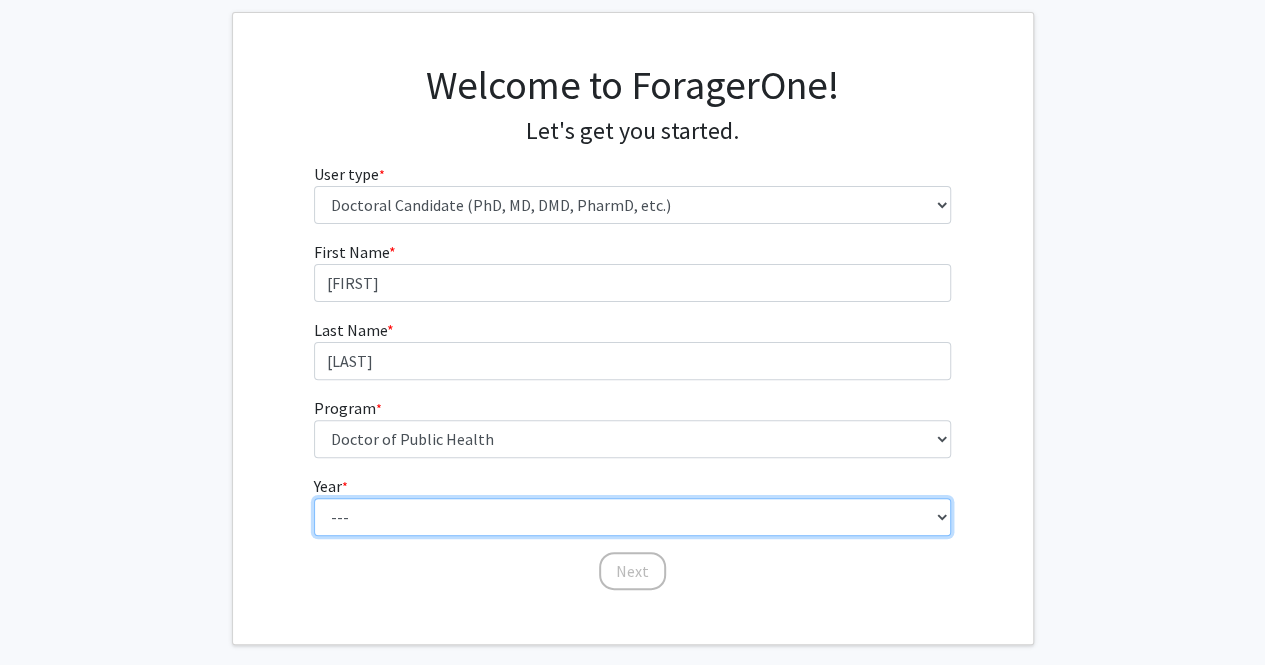 click on "---  First Year   Second Year   Third Year   Fourth Year   Fifth Year   Sixth Year   Seventh Year   Eighth Year   Ninth Year   Tenth Year" at bounding box center [632, 517] 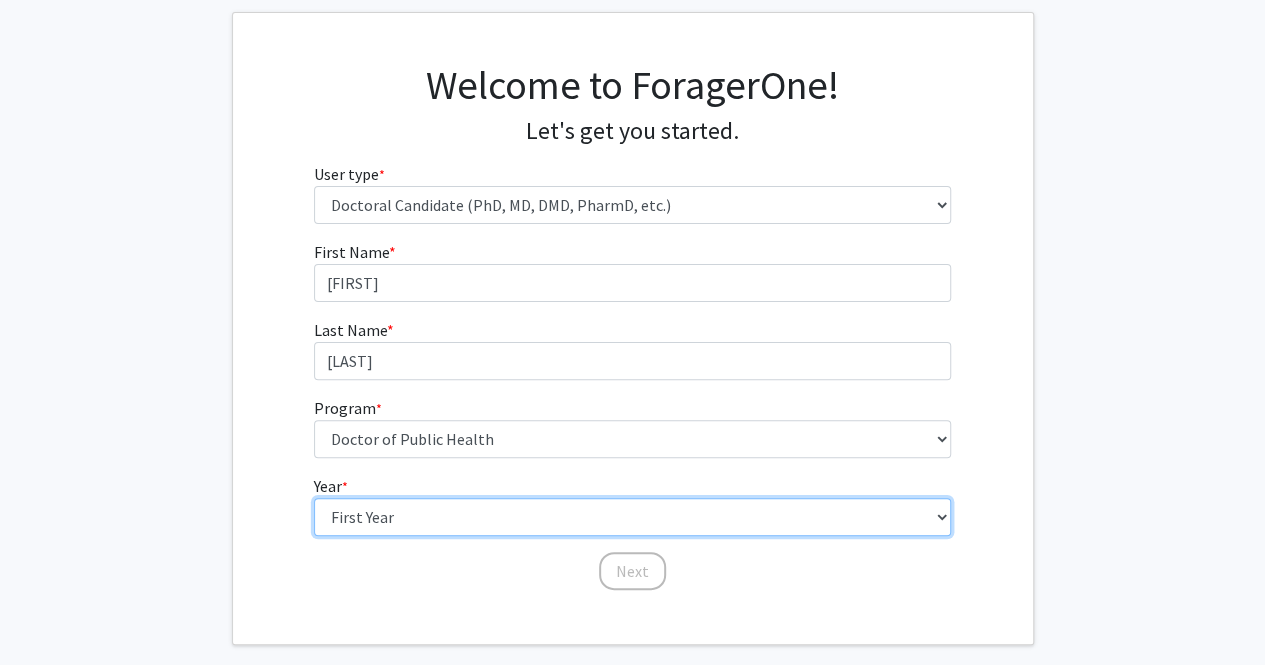 click on "---  First Year   Second Year   Third Year   Fourth Year   Fifth Year   Sixth Year   Seventh Year   Eighth Year   Ninth Year   Tenth Year" at bounding box center [632, 517] 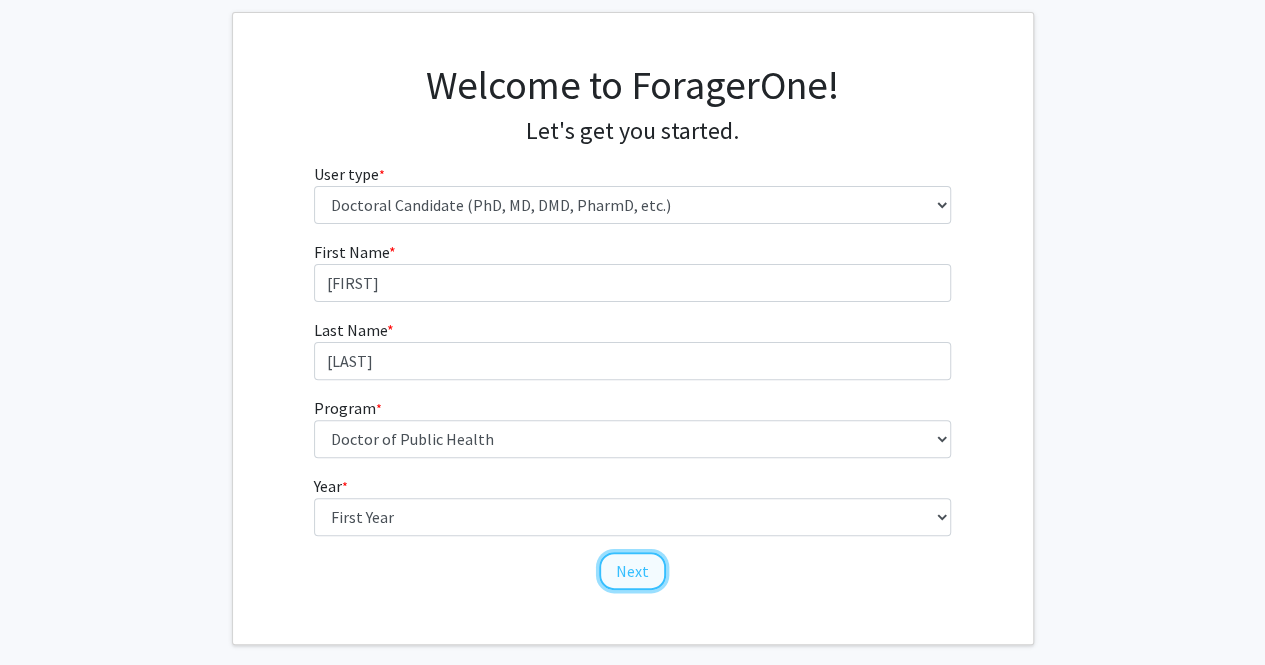 click on "Next" 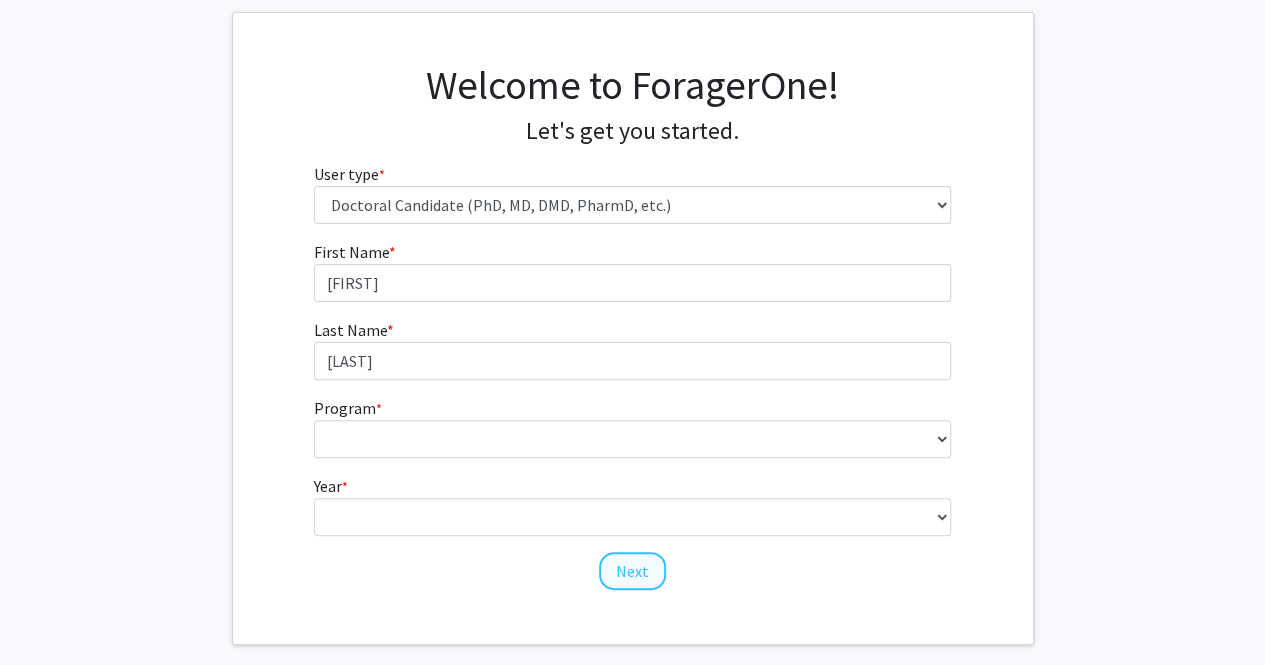 scroll, scrollTop: 32, scrollLeft: 0, axis: vertical 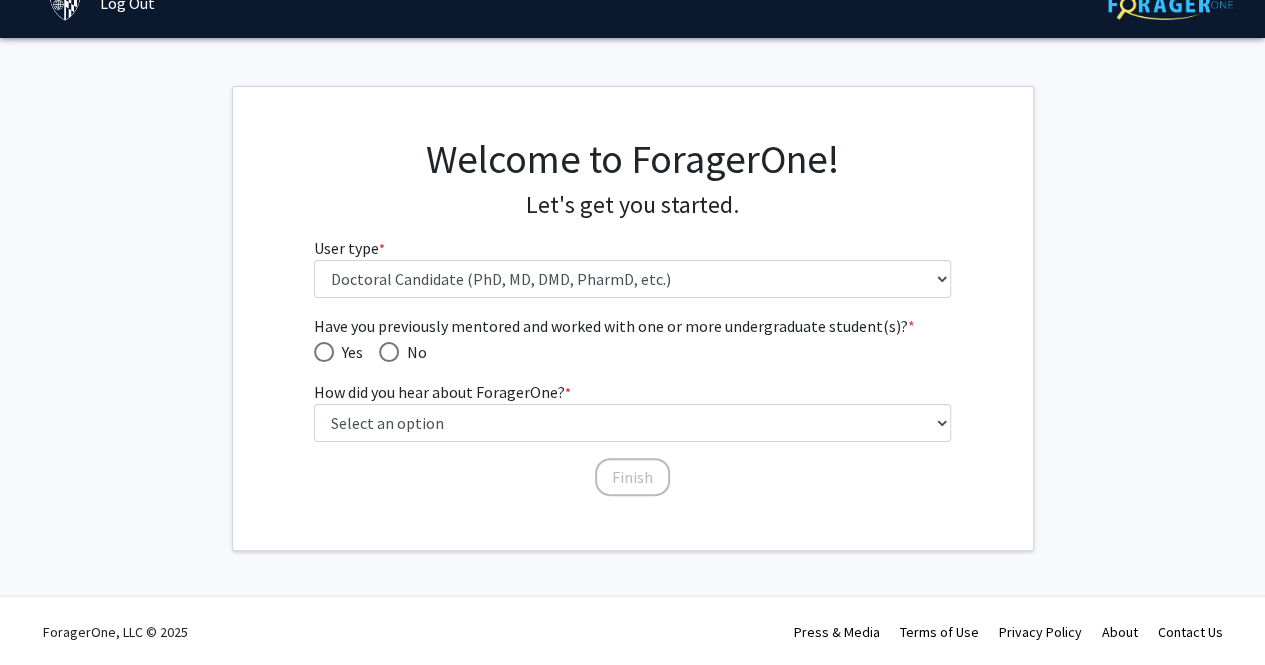 click at bounding box center [389, 352] 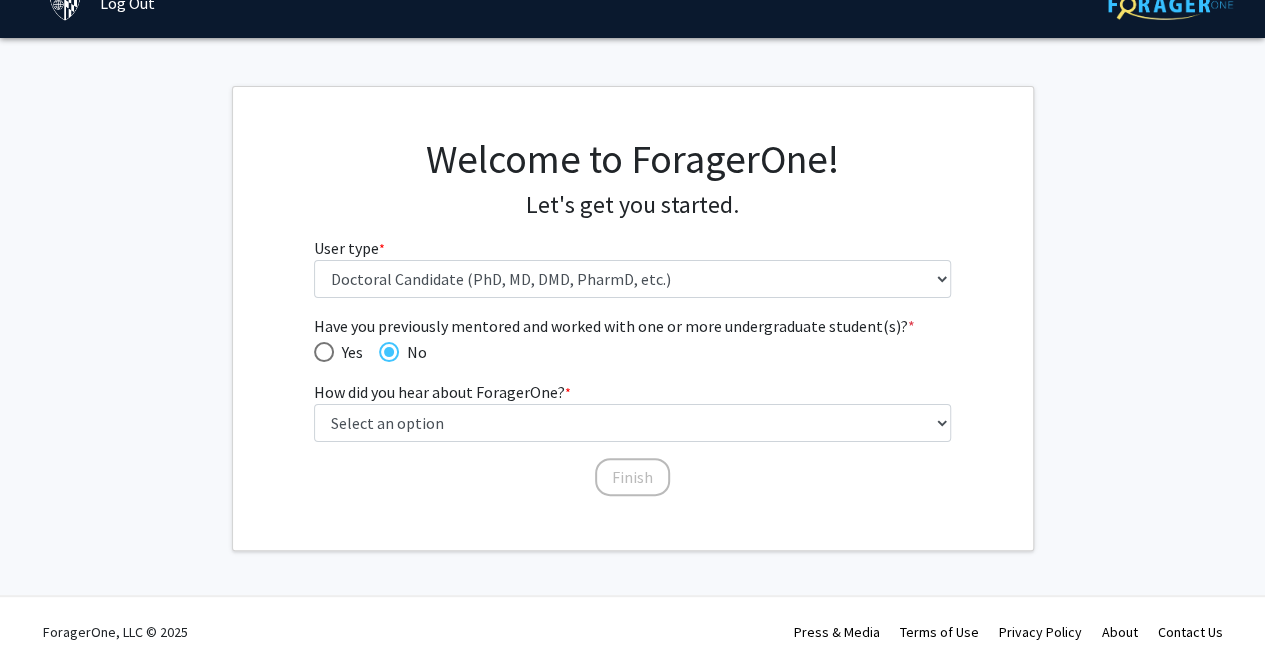 click on "Yes" at bounding box center [348, 352] 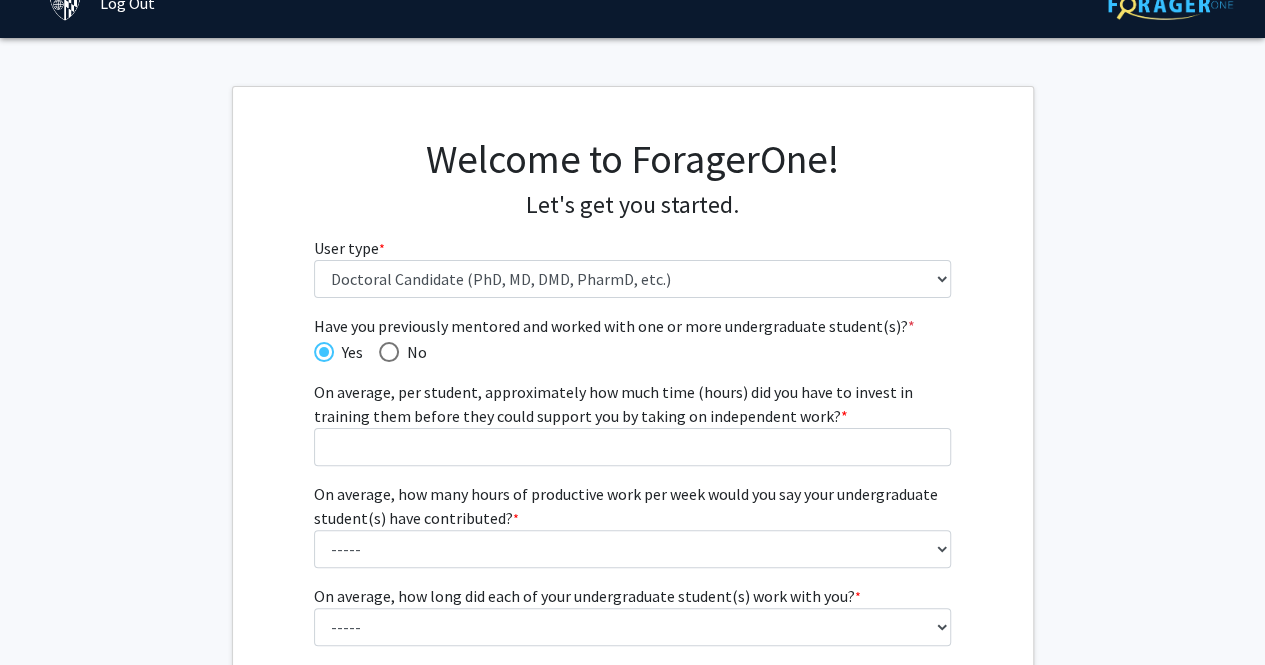 click at bounding box center [389, 352] 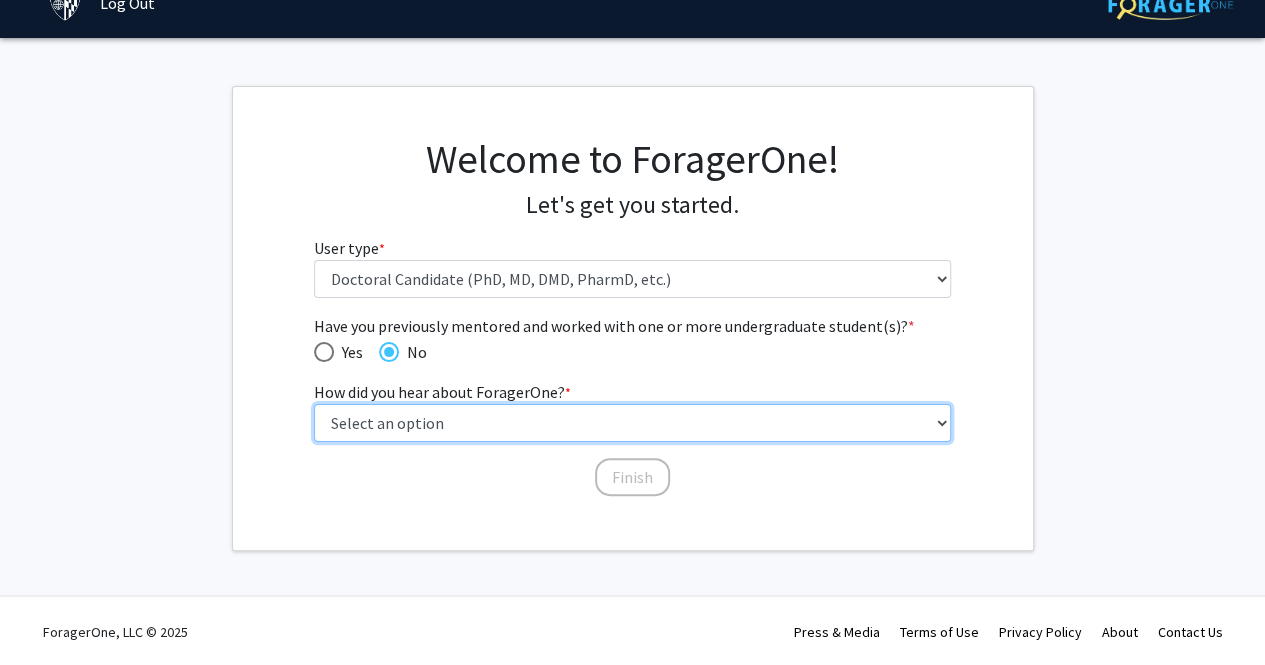 click on "Select an option  Peer/student recommendation   Faculty/staff recommendation   University website   University email or newsletter   Other" at bounding box center [632, 423] 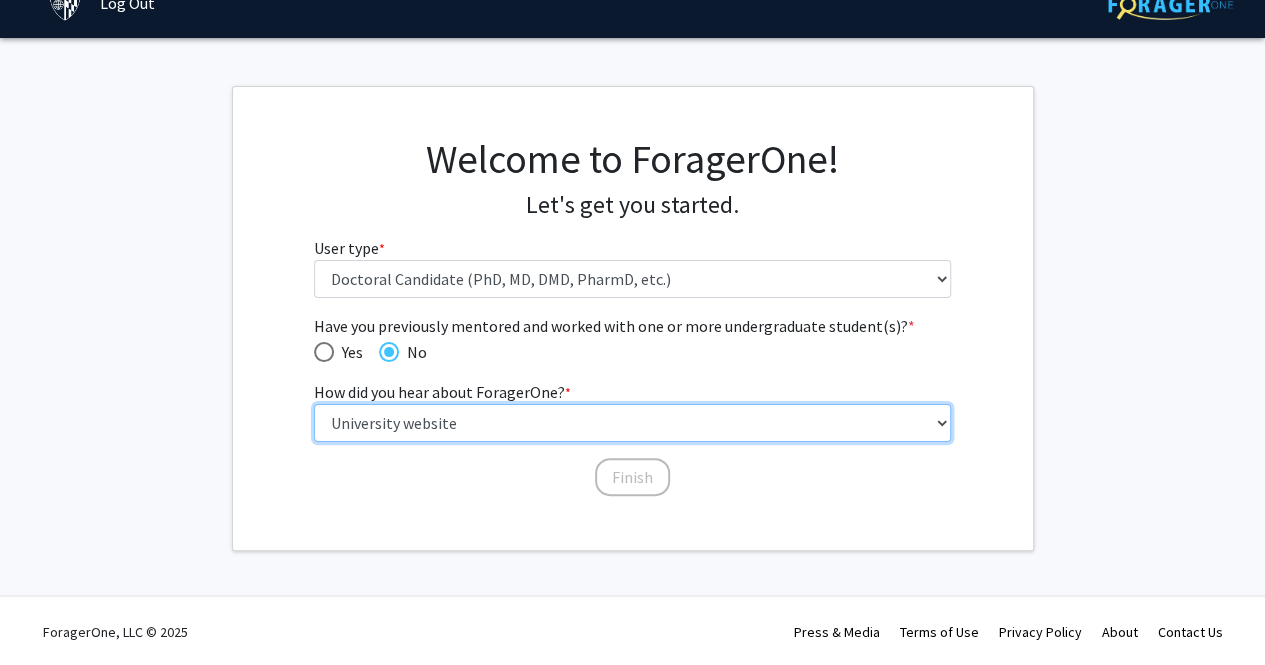 click on "Select an option  Peer/student recommendation   Faculty/staff recommendation   University website   University email or newsletter   Other" at bounding box center [632, 423] 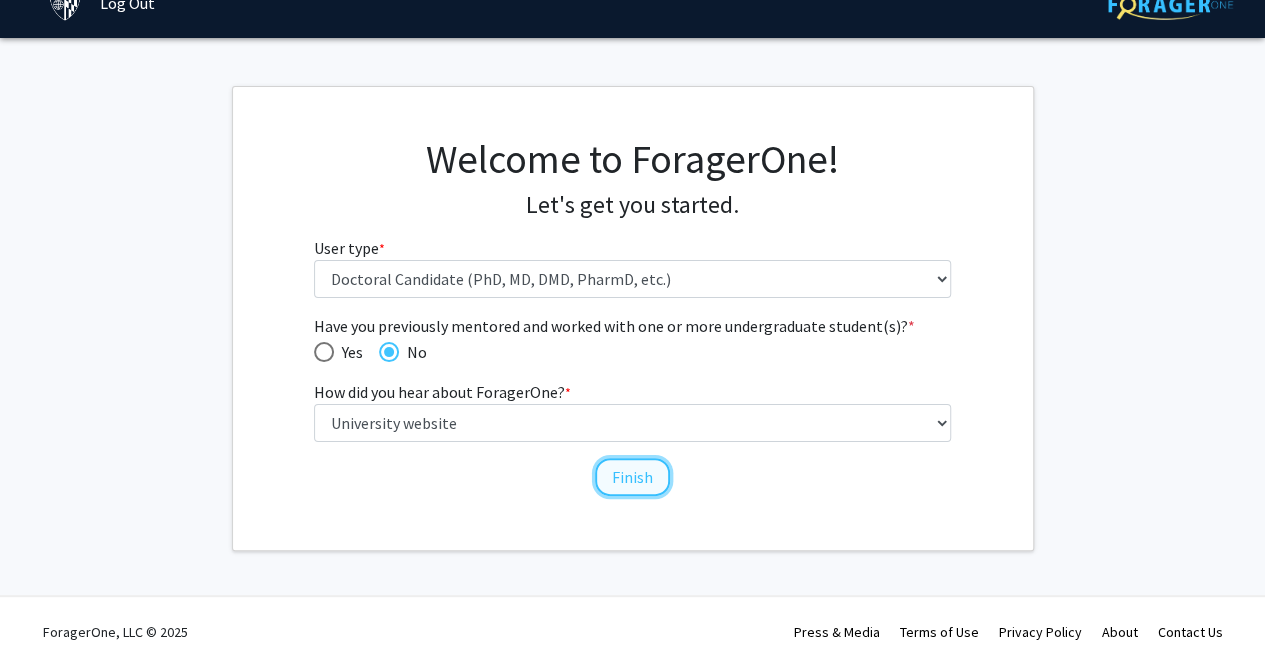 click on "Finish" 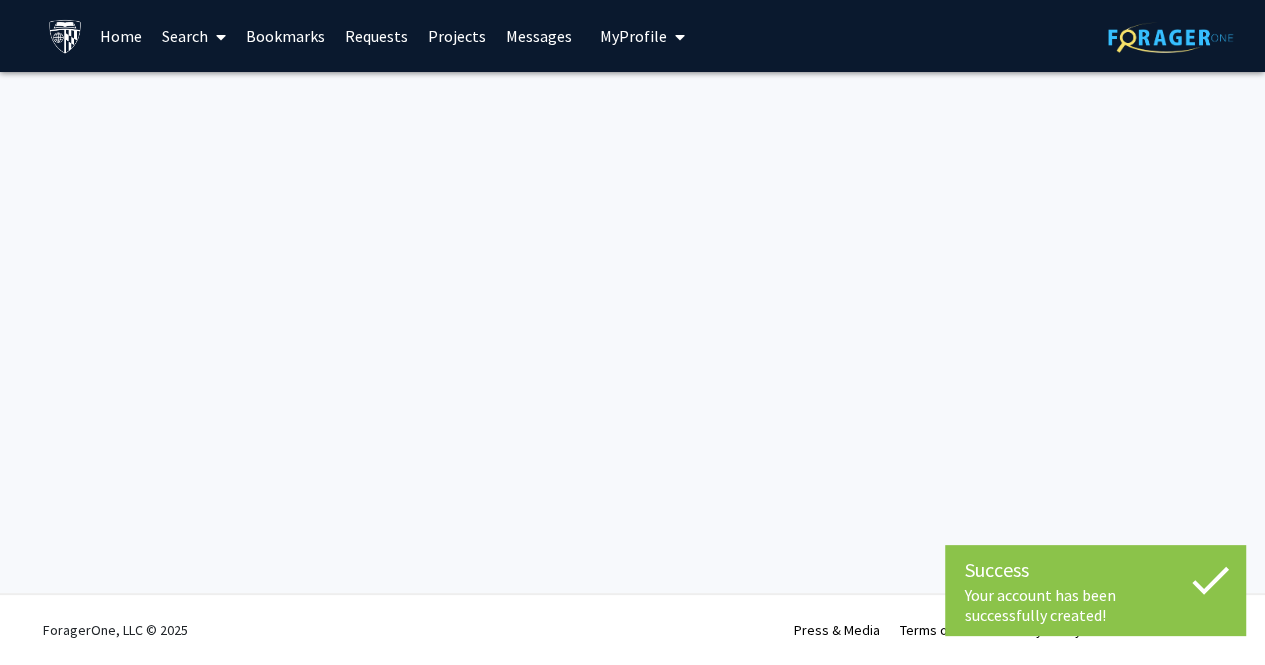 scroll, scrollTop: 0, scrollLeft: 0, axis: both 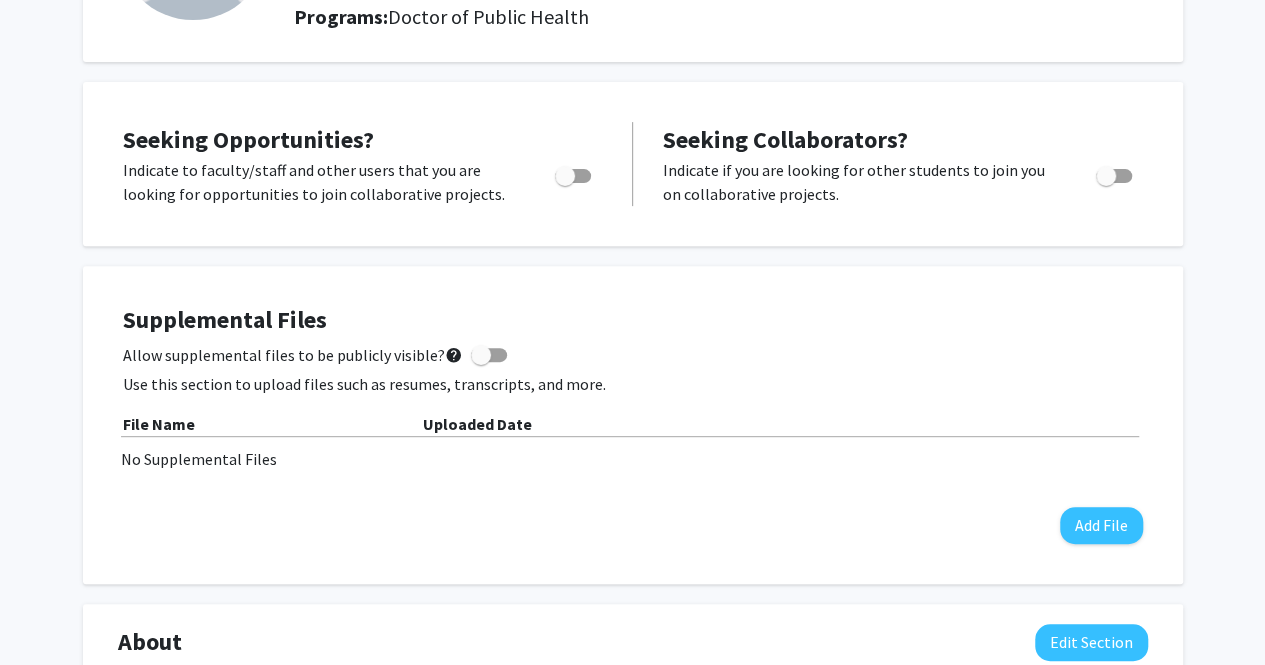 click at bounding box center [573, 176] 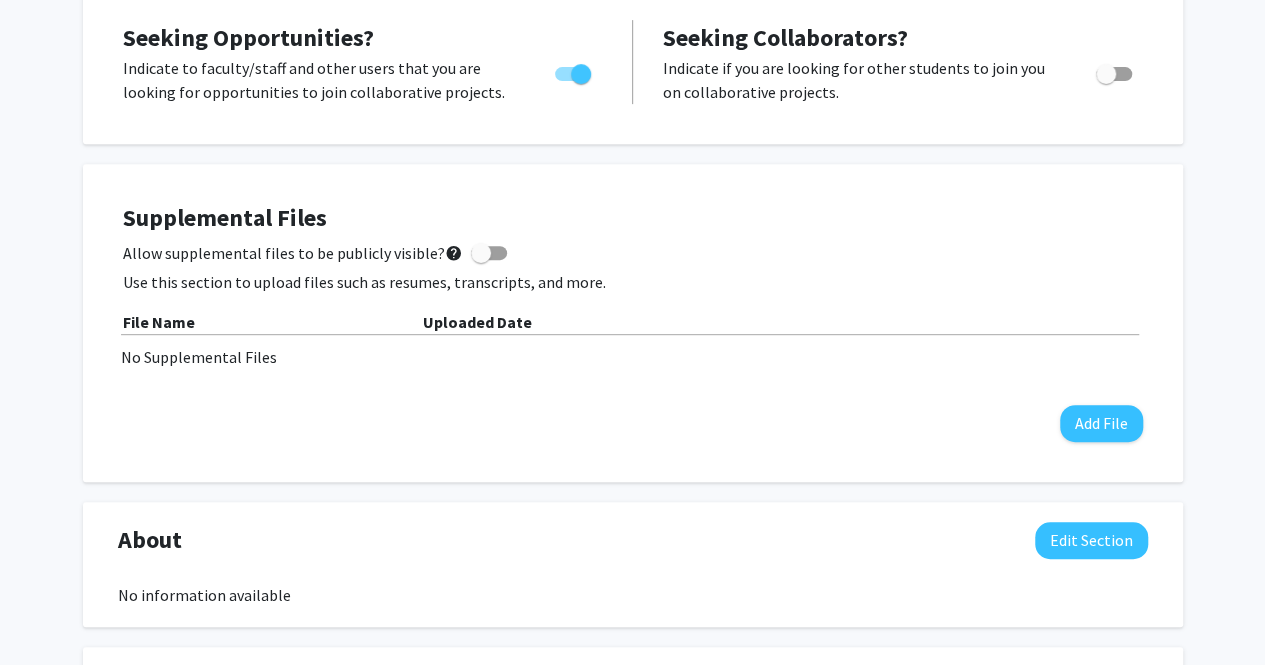 scroll, scrollTop: 362, scrollLeft: 0, axis: vertical 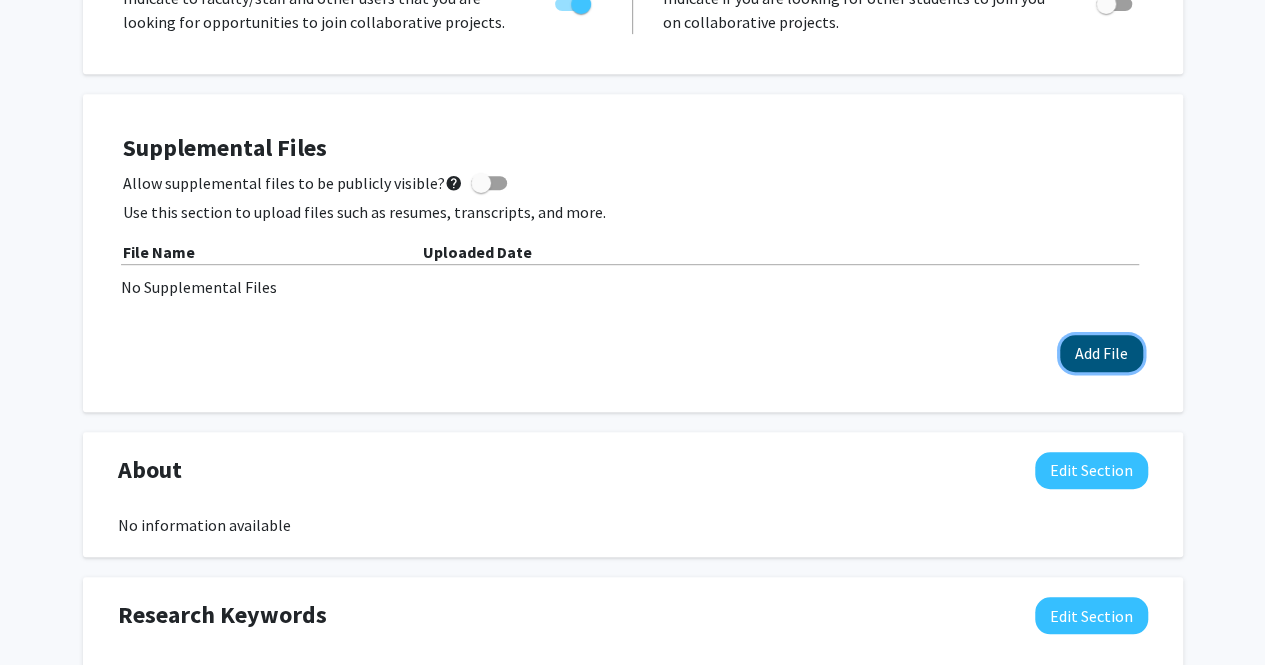 click on "Add File" 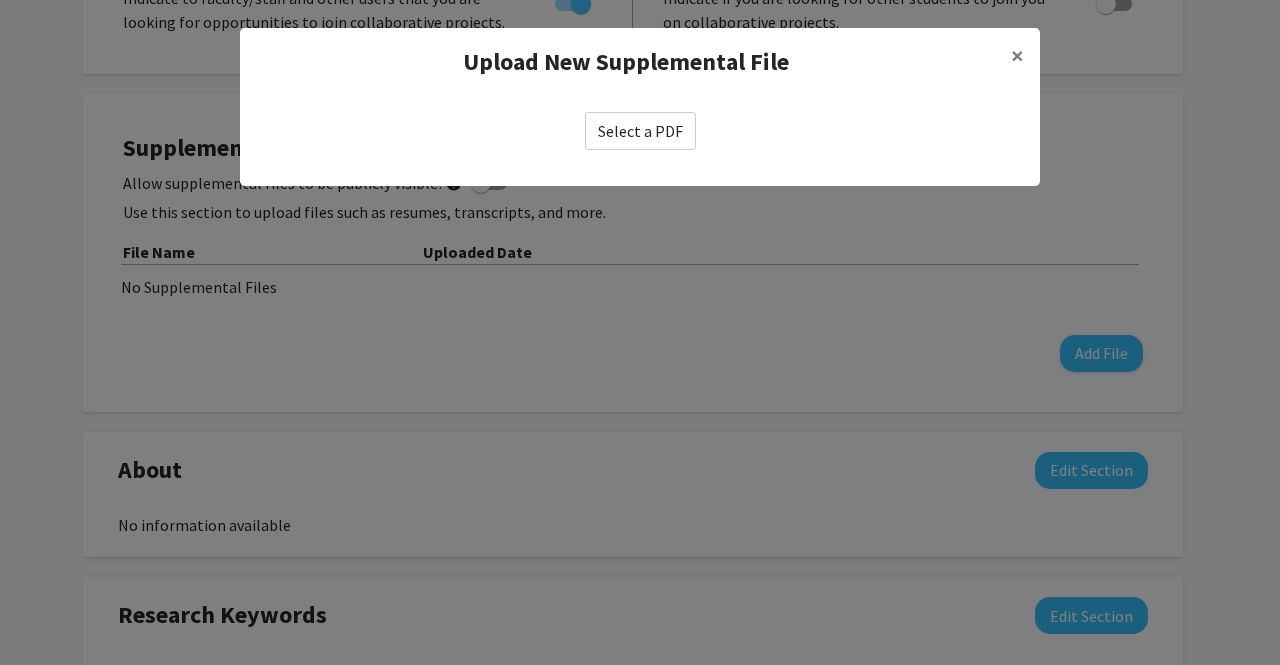 click on "Select a PDF" 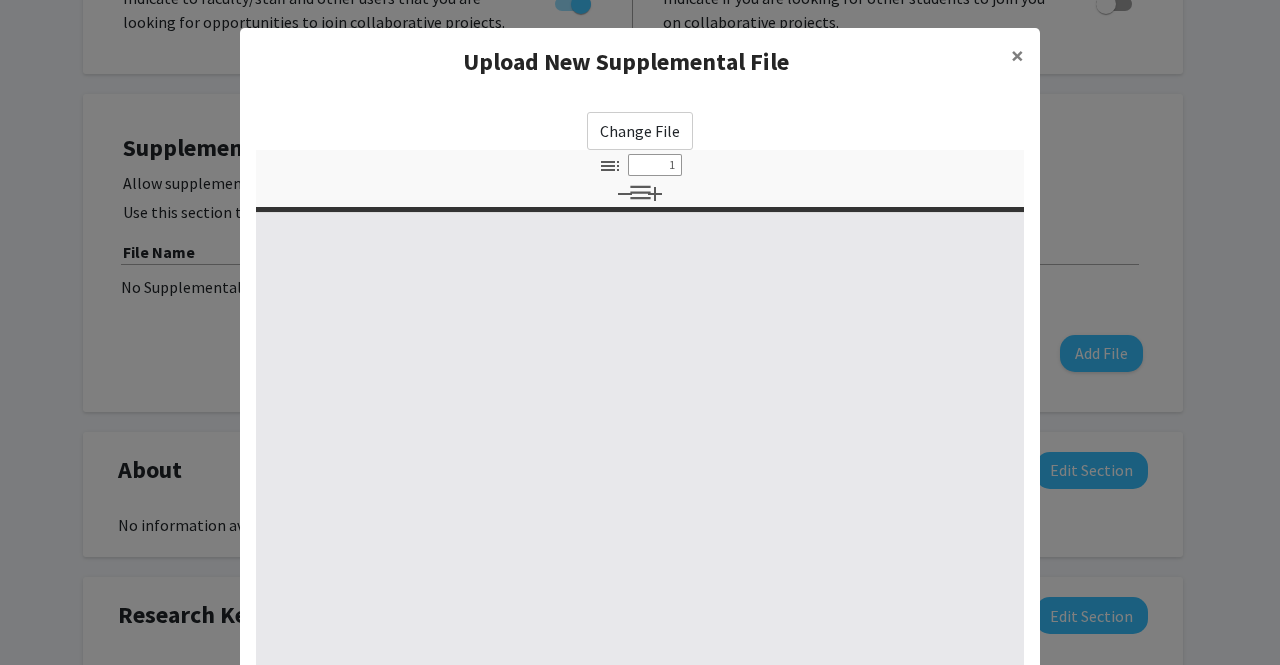 select on "custom" 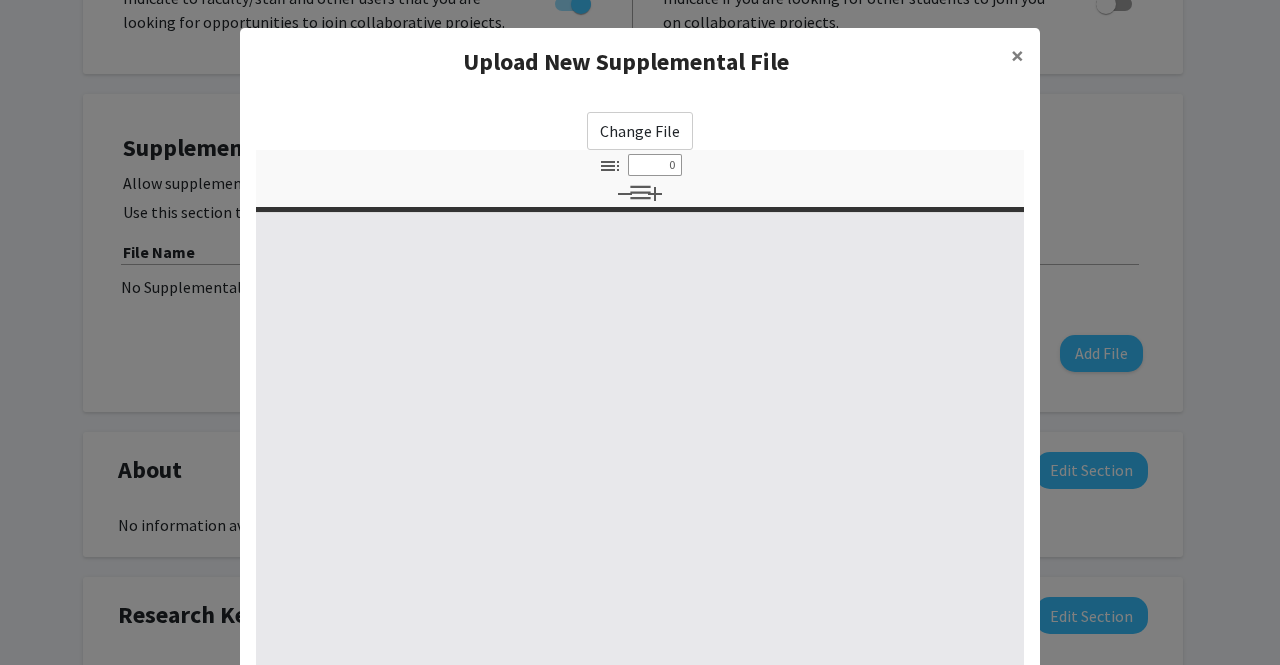 select on "custom" 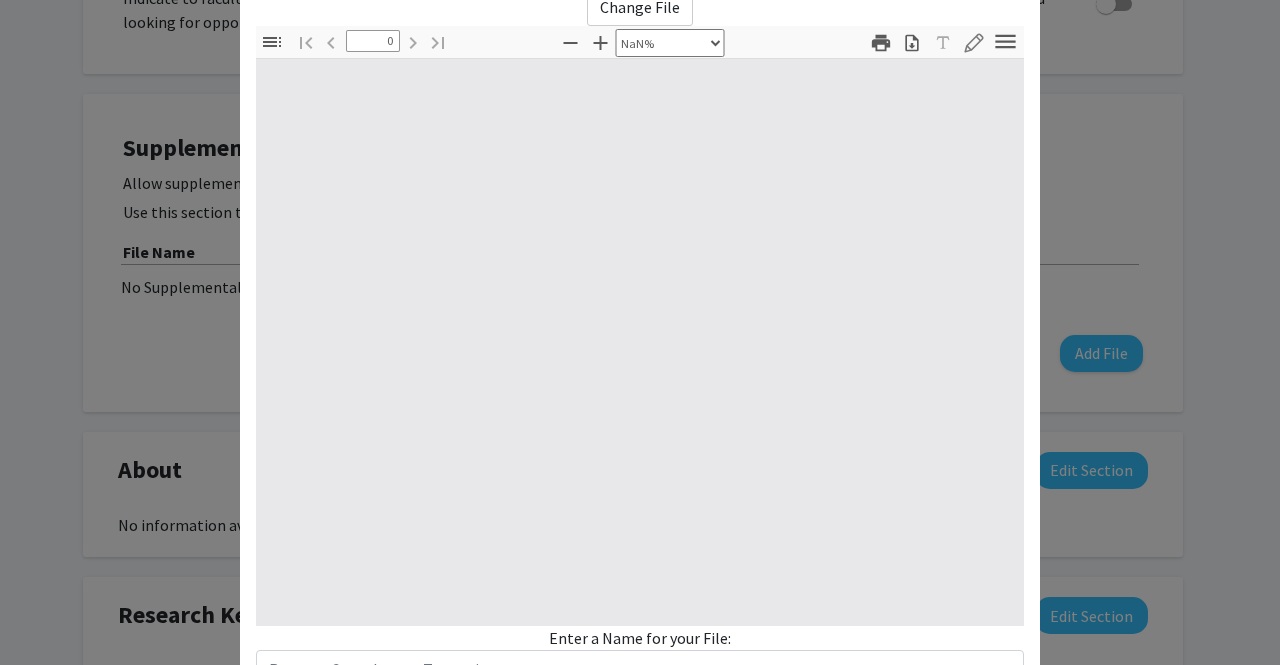 type on "1" 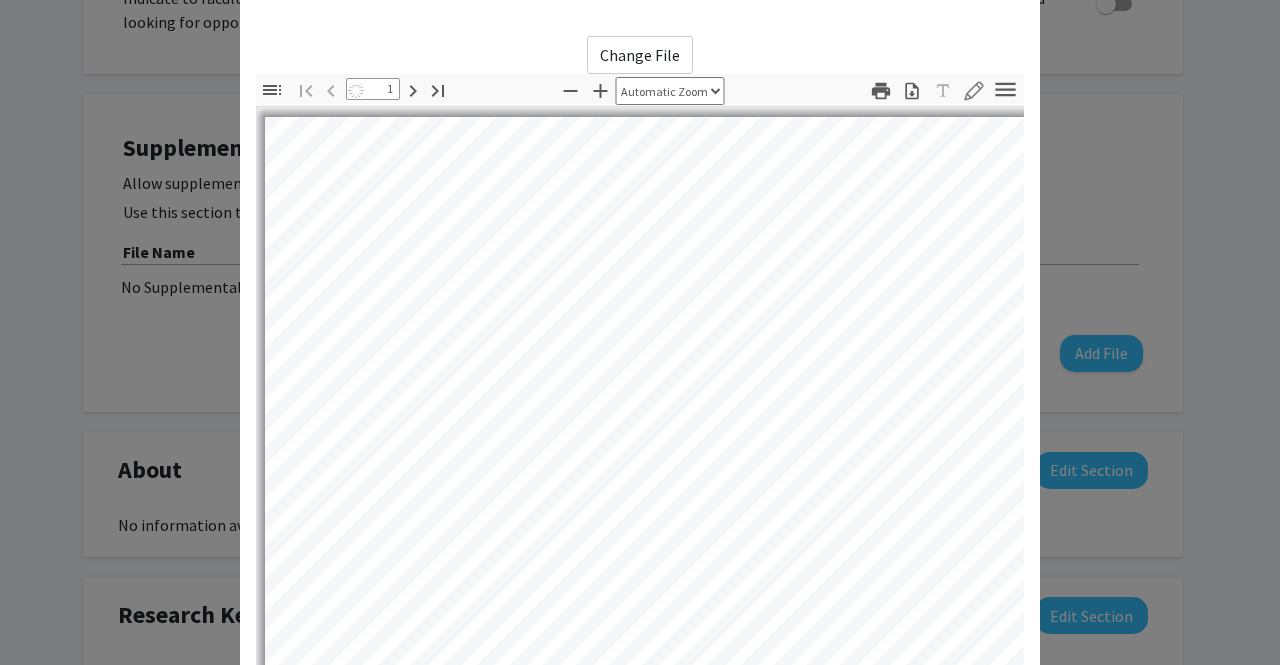 scroll, scrollTop: 74, scrollLeft: 0, axis: vertical 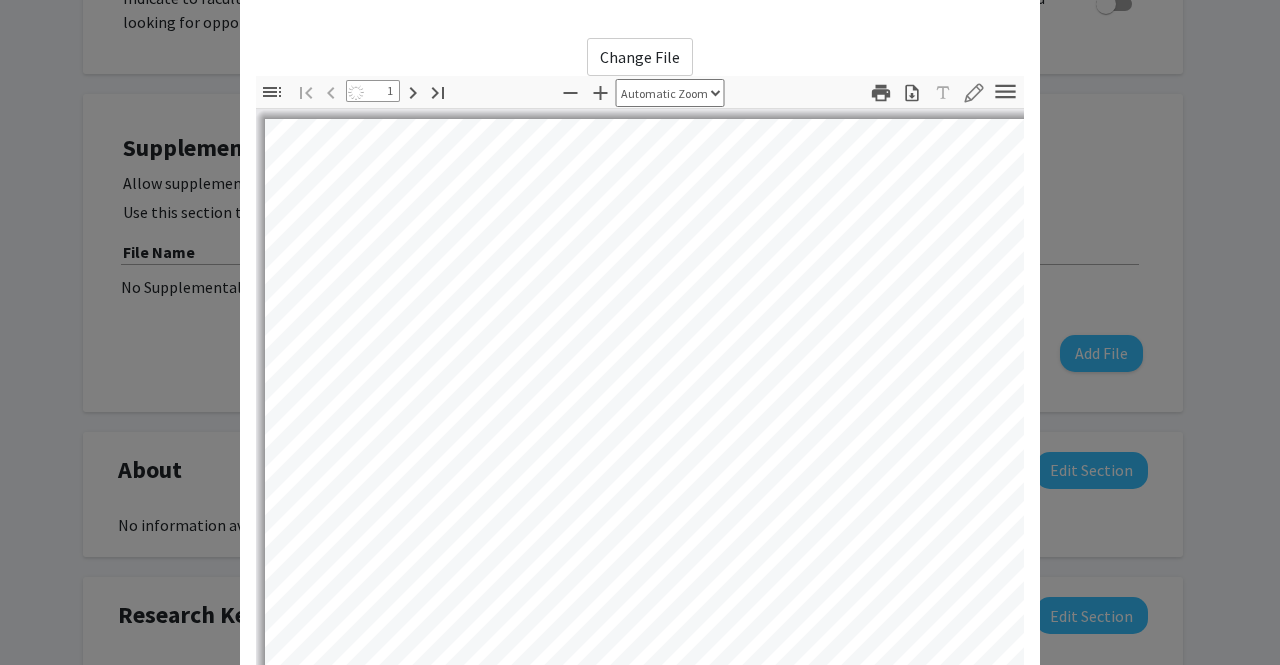 select on "auto" 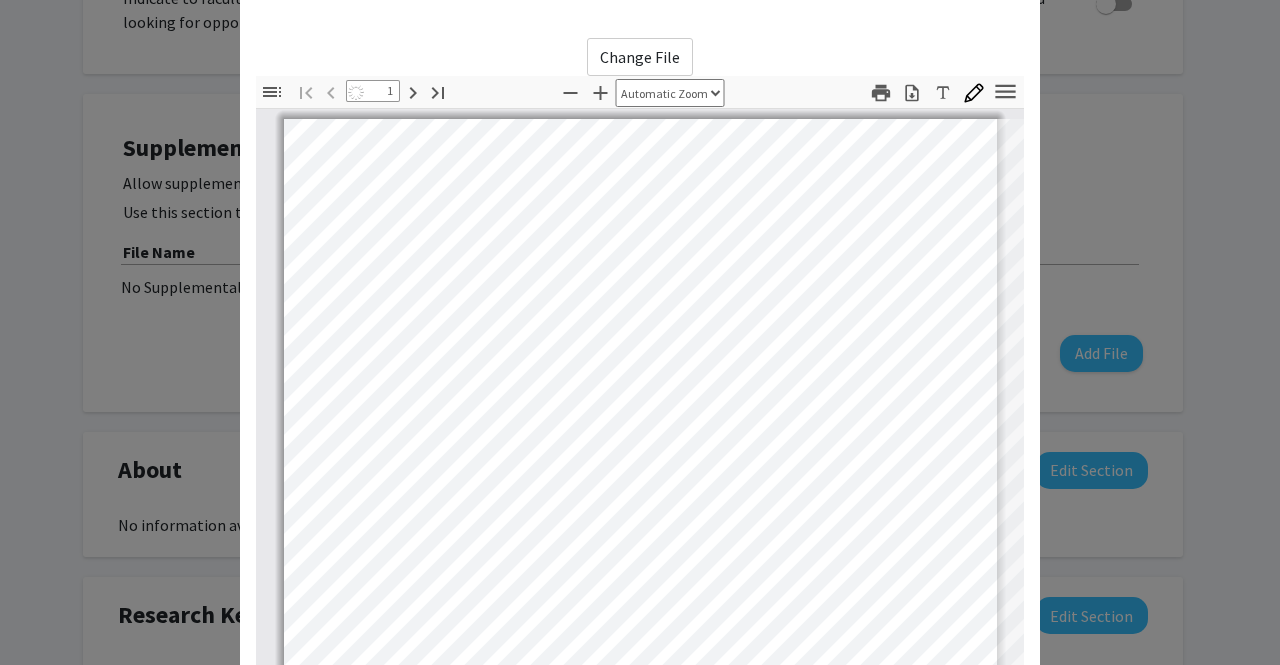 scroll, scrollTop: 0, scrollLeft: 0, axis: both 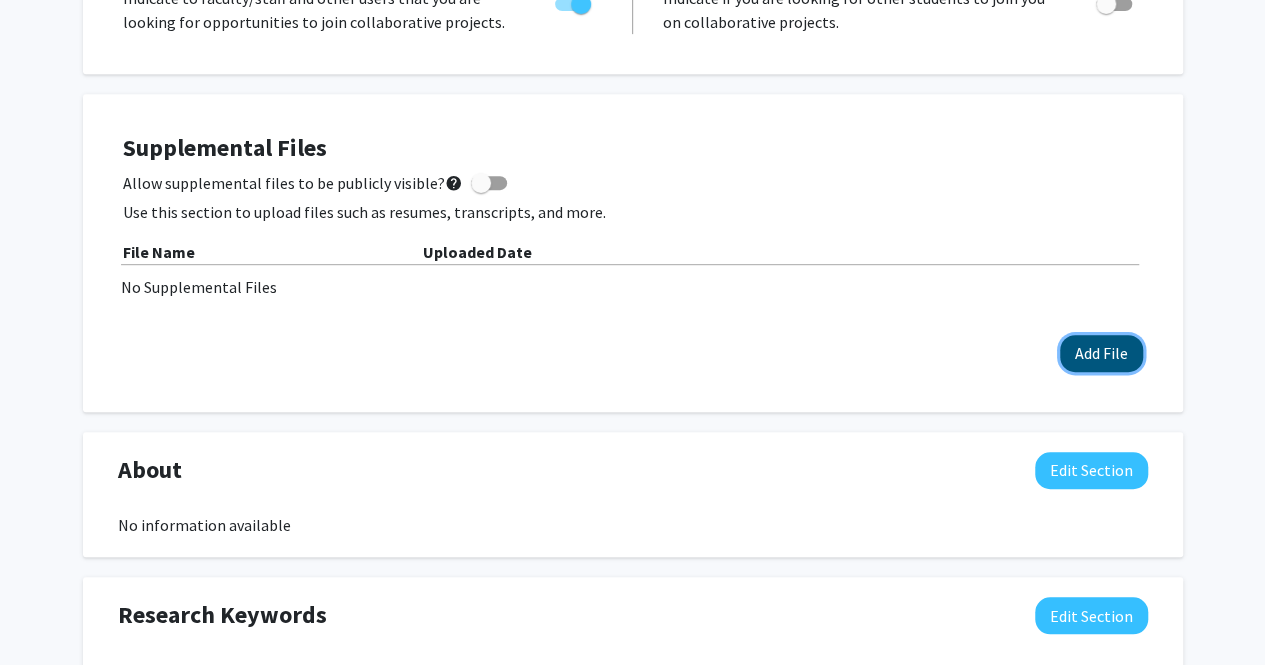 click on "Add File" 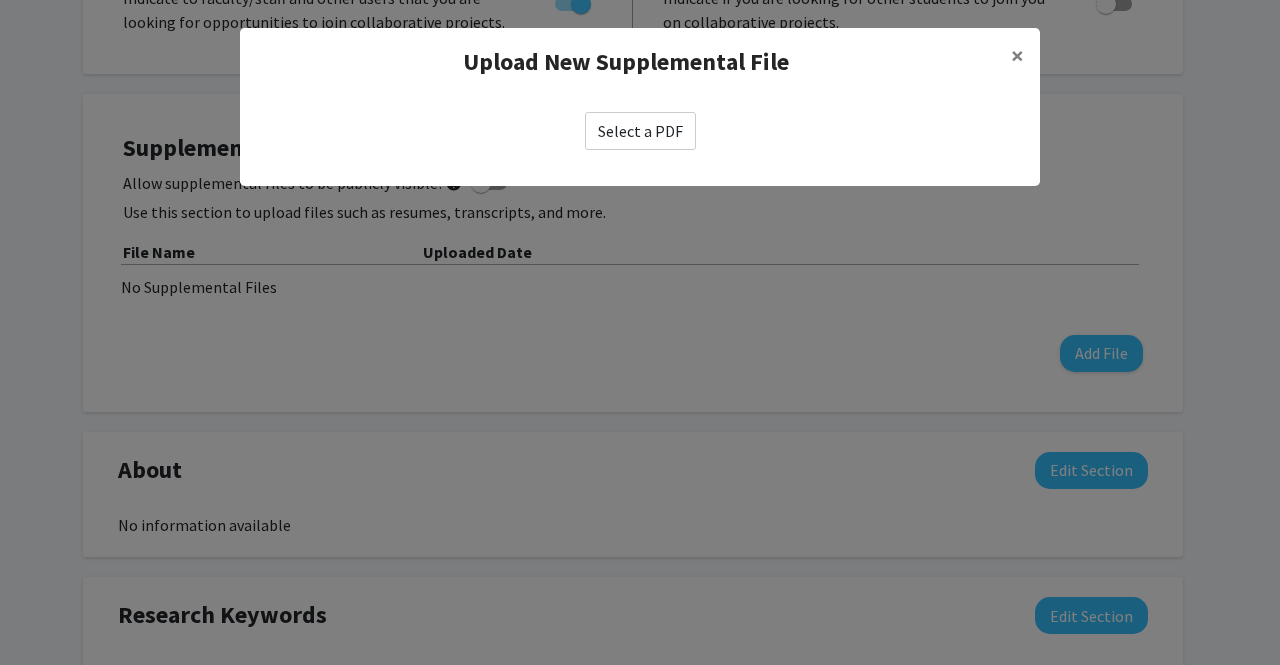 click on "Select a PDF" 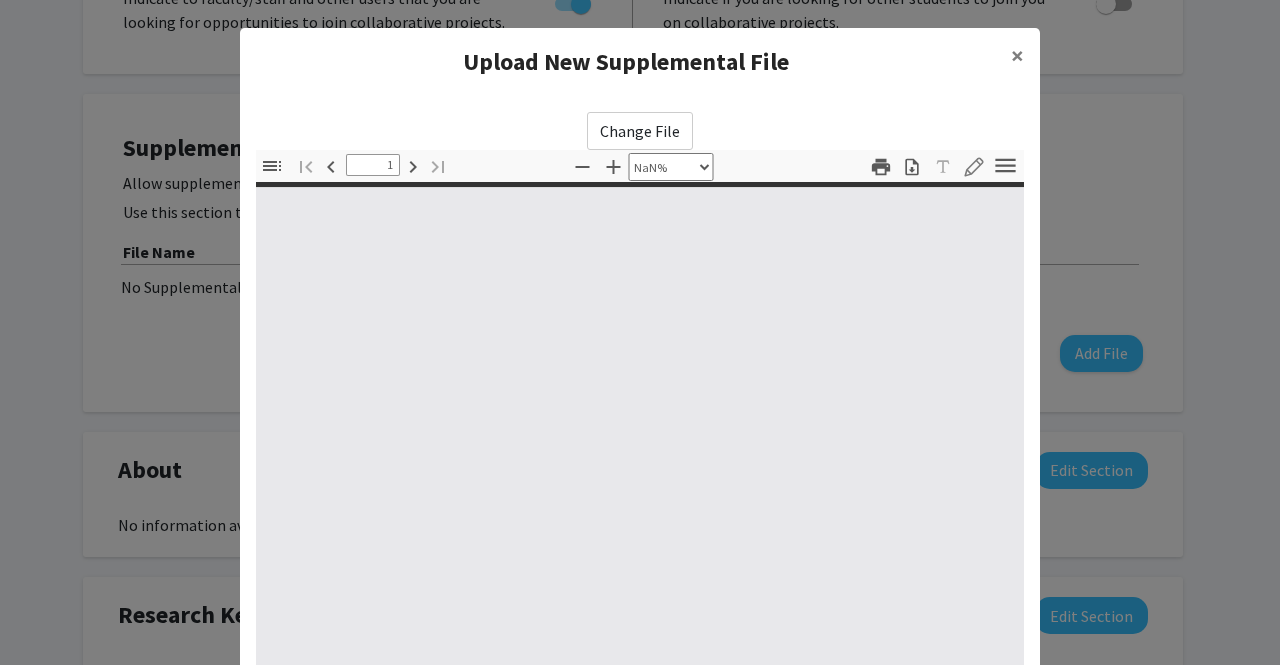 type on "0" 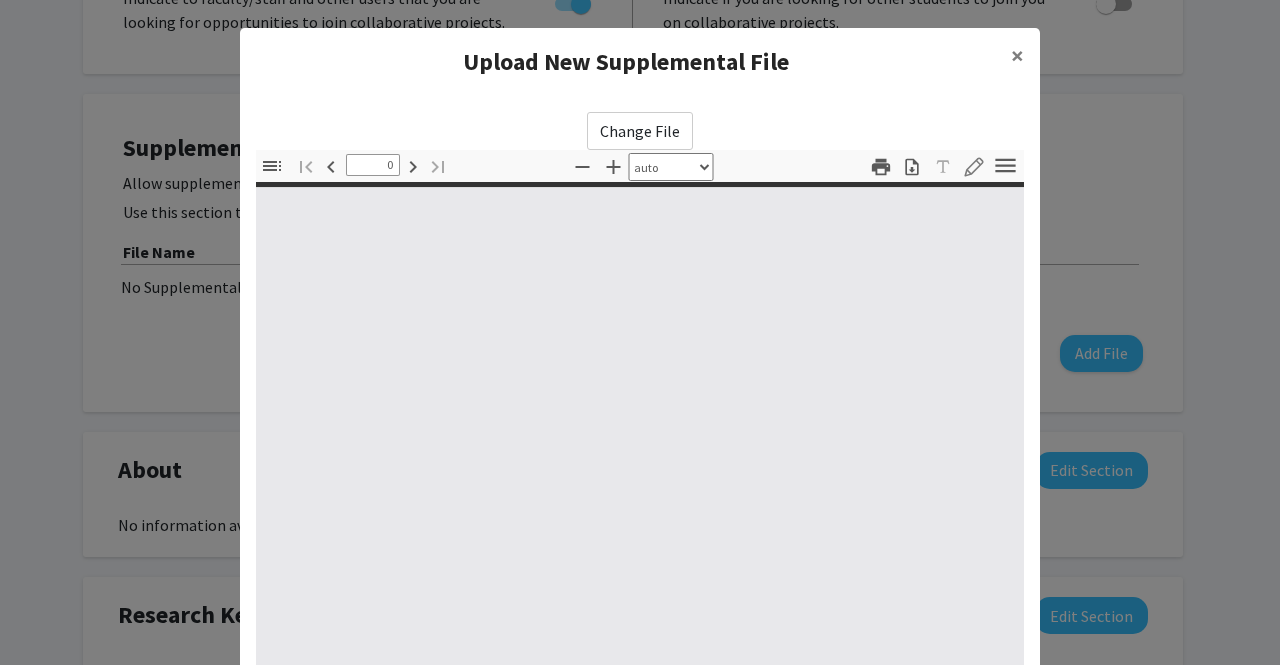 select on "custom" 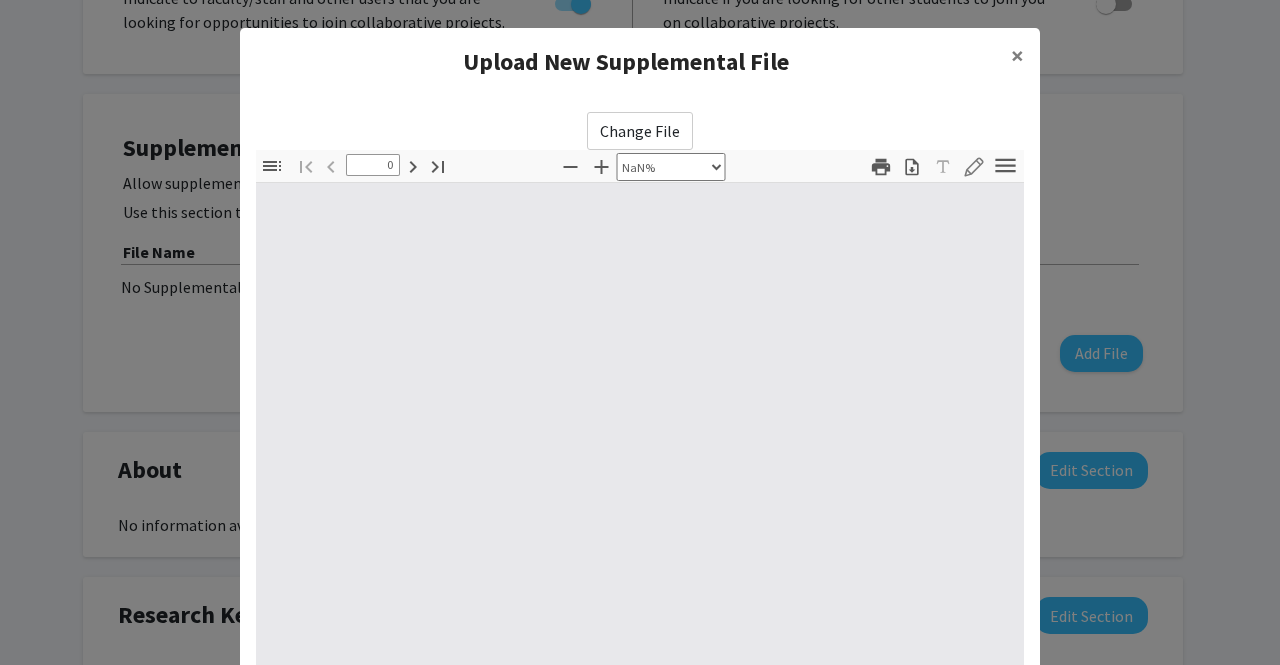 type on "1" 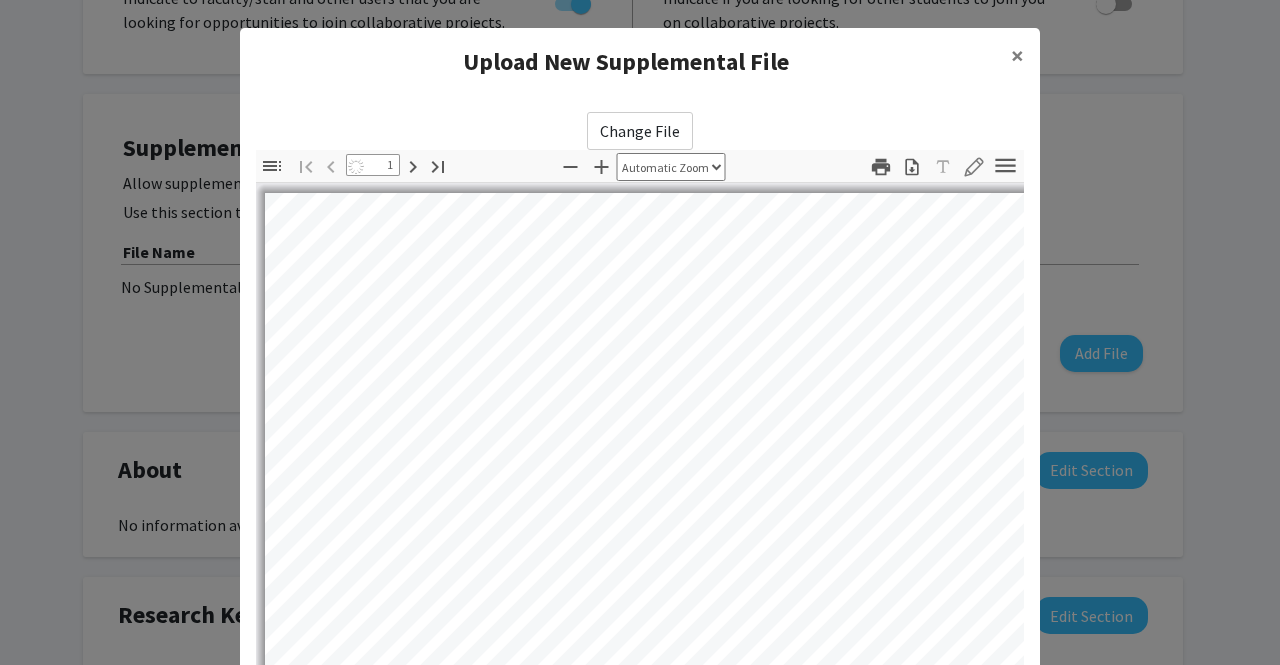 select on "auto" 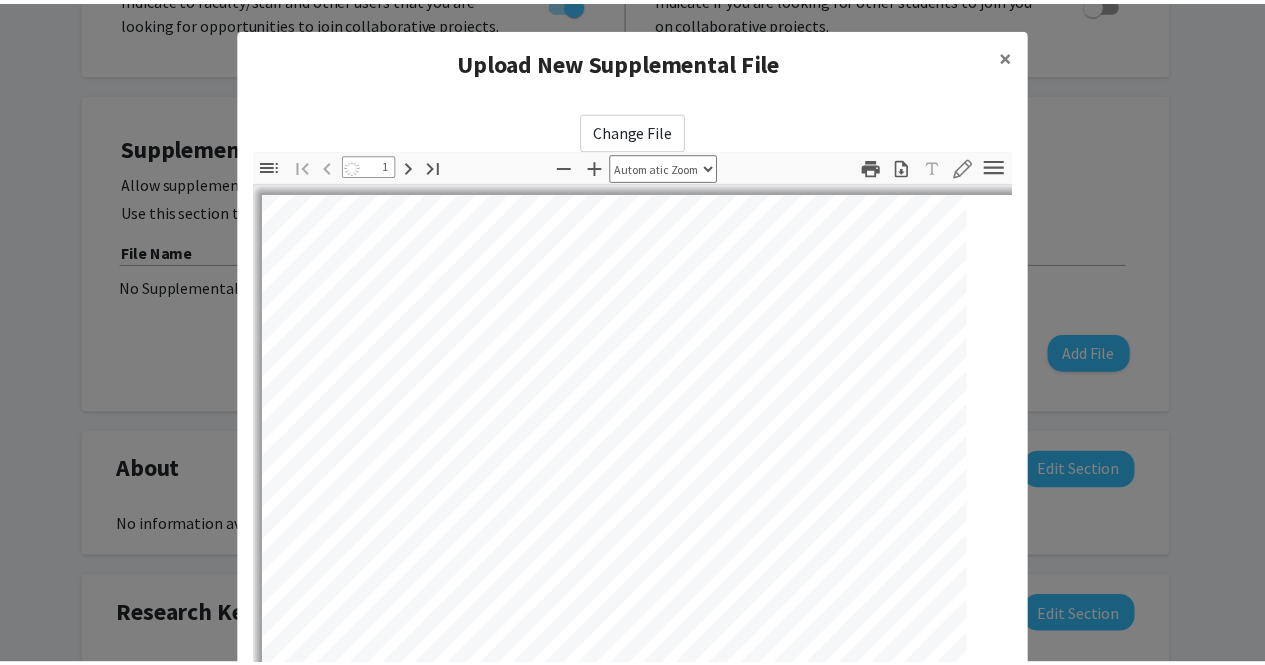 scroll, scrollTop: 0, scrollLeft: 0, axis: both 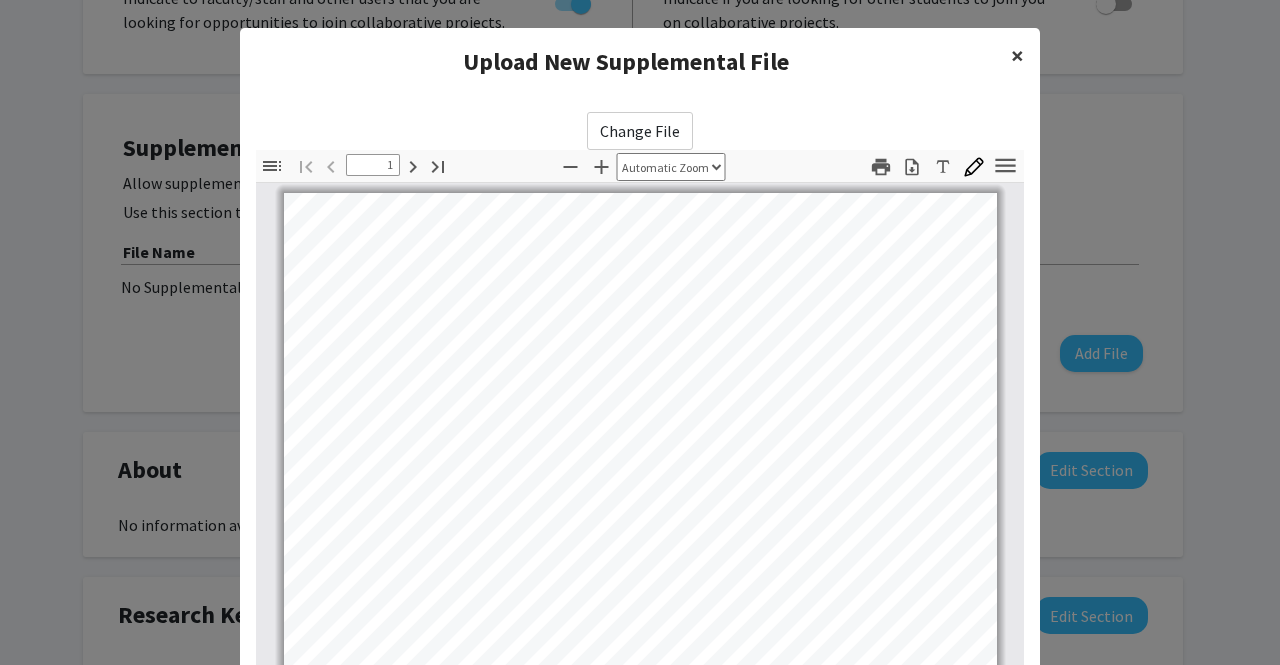 click on "×" 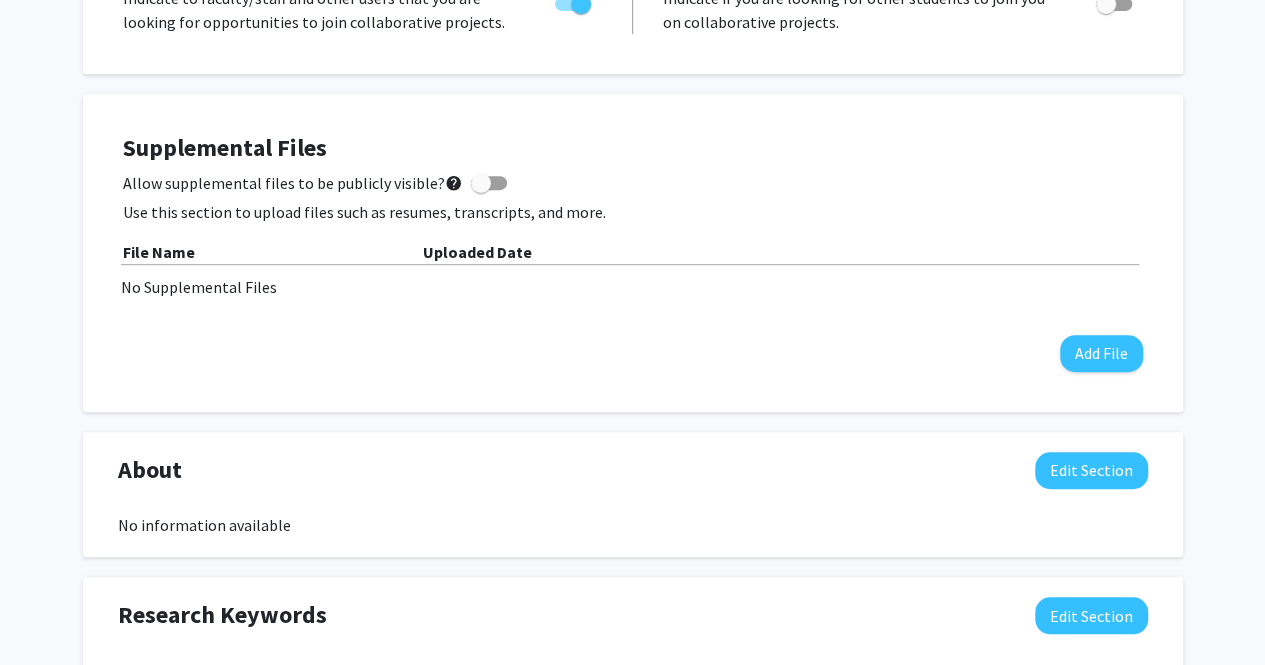 click on "[FIRST] [LAST]  Edit Section  See Public View  help  Degree Level:   Doctoral Candidate (PhD, MD, DMD, PharmD, Etc.)   Year:   First Year   Programs:  Doctor of Public Health Seeking Opportunities?  Indicate to faculty/staff and other users that you are looking for opportunities to join collaborative projects.    Seeking Collaborators?  Indicate if you are looking for other students to join you on collaborative projects.       Supplemental Files    Allow supplemental files to be publicly visible?  help  Use this section to upload files such as resumes, transcripts, and more. File Name Uploaded Date No Supplemental Files  Add File  About  Edit Section  No information available  You may write a maximum of 1,000 words:  Insert link Remove link Word Count: 0 words Save  Cancel Edits  Research Keywords  Edit Section  No information available  You may write a maximum of 200 words:  Insert link Remove link Word Count: 0 words Save  Cancel Edits  Research Description  Edit Section  No information available" 